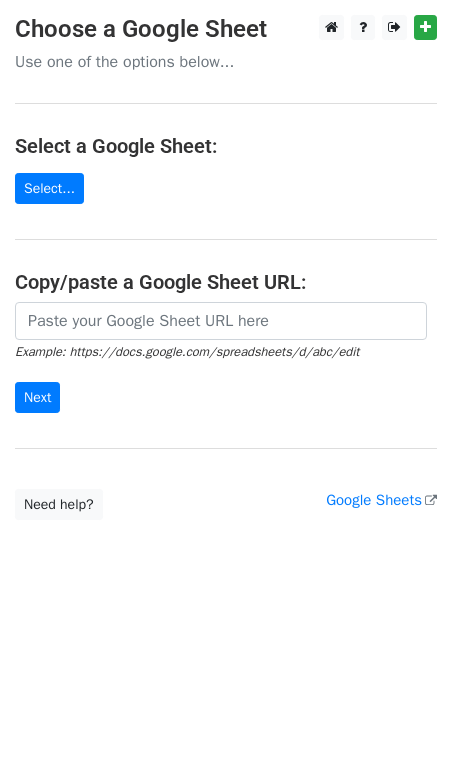 scroll, scrollTop: 0, scrollLeft: 0, axis: both 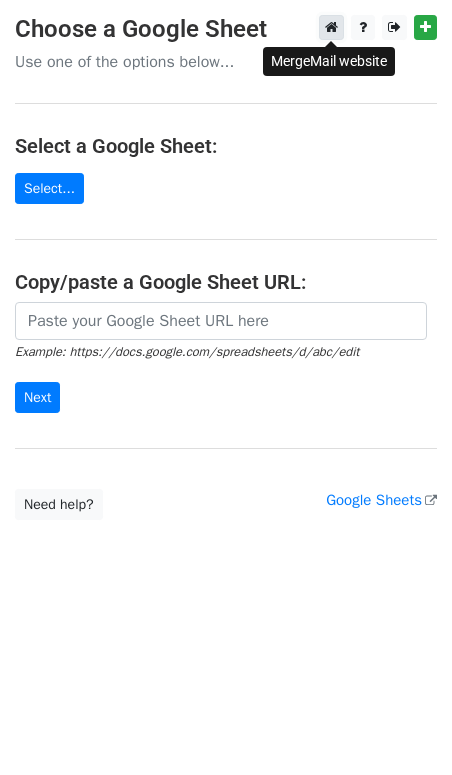 click at bounding box center (331, 27) 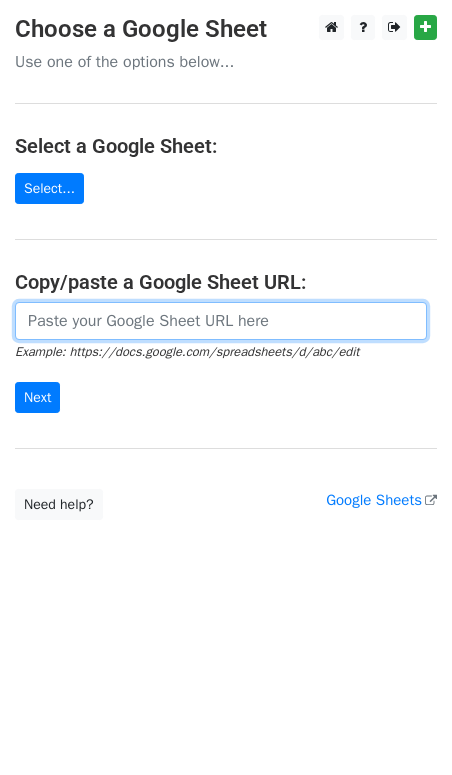 click at bounding box center (221, 321) 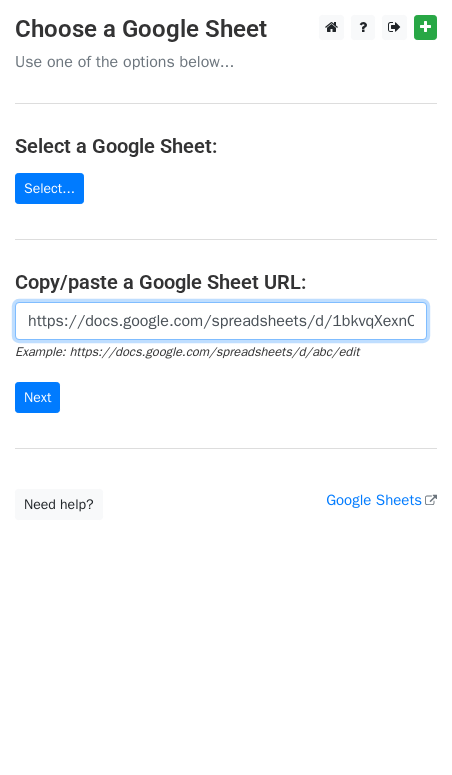 scroll, scrollTop: 0, scrollLeft: 650, axis: horizontal 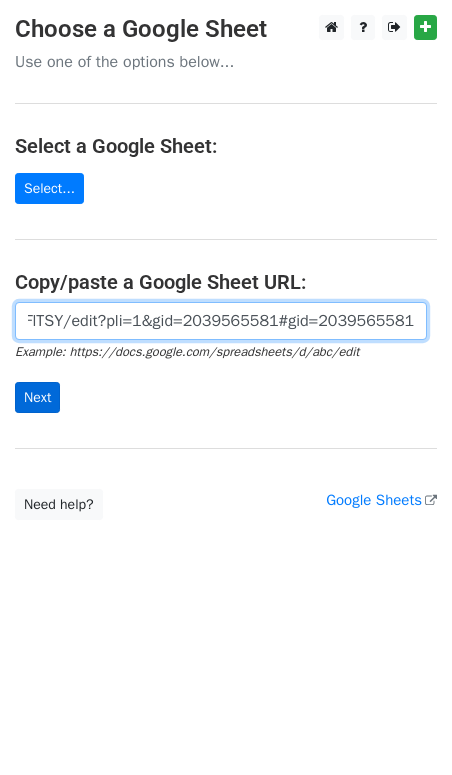 type on "https://docs.google.com/spreadsheets/d/1bkvqXexnOsB6kH34U_JpX9Nn3JGeh9jl5kY8jhFlTSY/edit?pli=1&gid=2039565581#gid=2039565581" 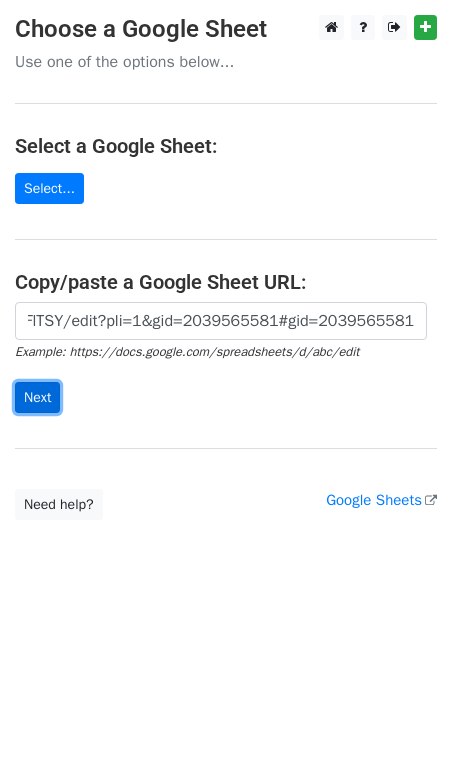 click on "Next" at bounding box center [37, 397] 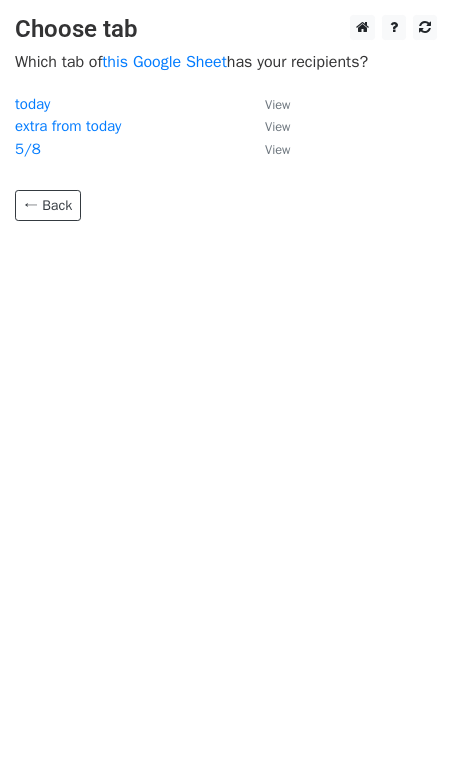 scroll, scrollTop: 0, scrollLeft: 0, axis: both 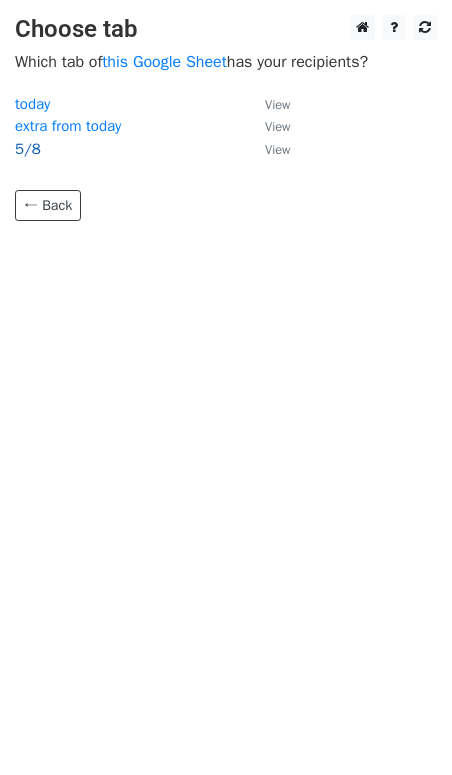 click on "5/8" at bounding box center (28, 149) 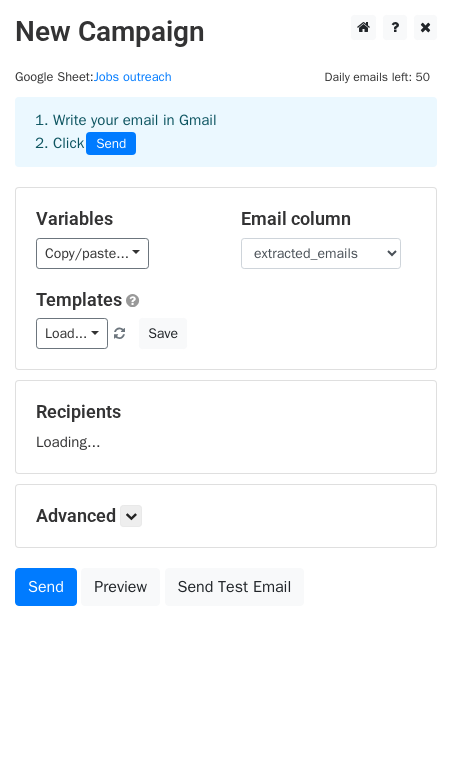 scroll, scrollTop: 0, scrollLeft: 0, axis: both 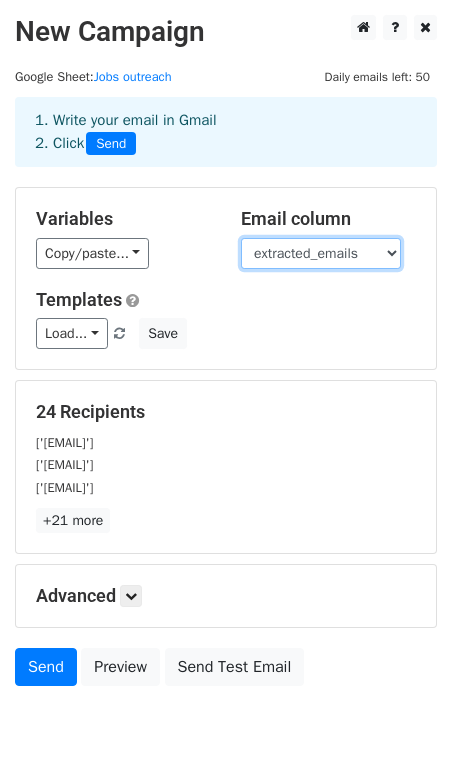 click on "name
profile
website
location
description
homepage_text
extracted_emails
primary_email
subject
email_output
email_count
contact_form_url" at bounding box center (321, 253) 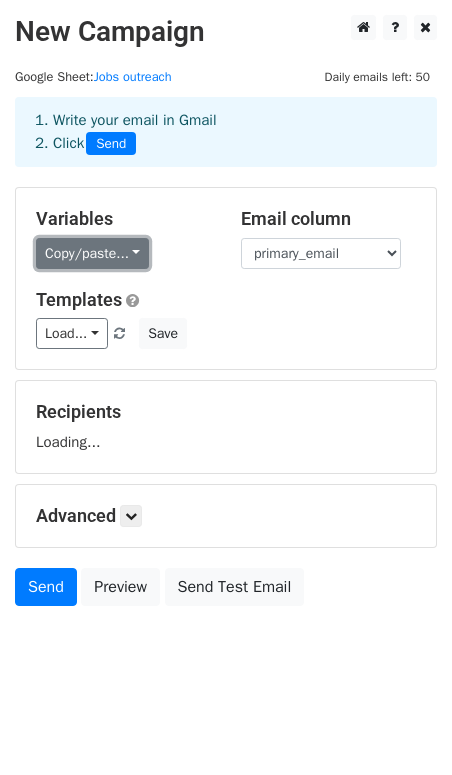 click on "Copy/paste..." at bounding box center [92, 253] 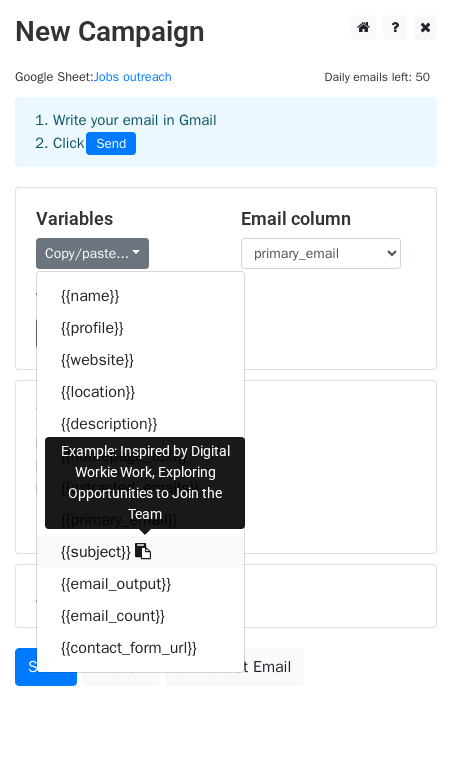 click at bounding box center (143, 551) 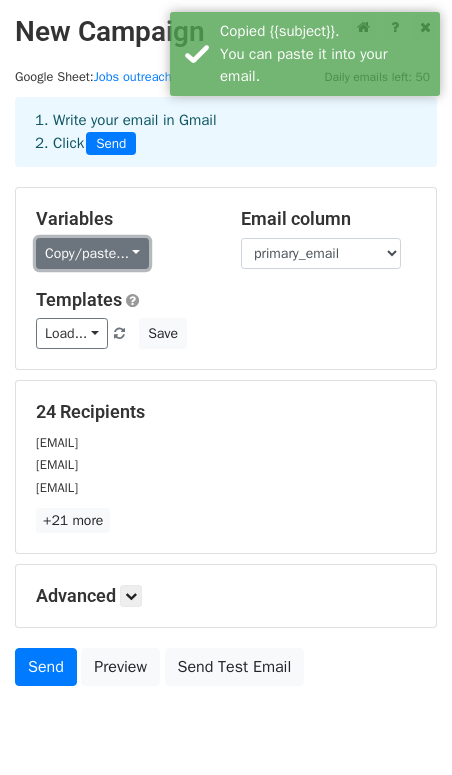 click on "Copy/paste..." at bounding box center [92, 253] 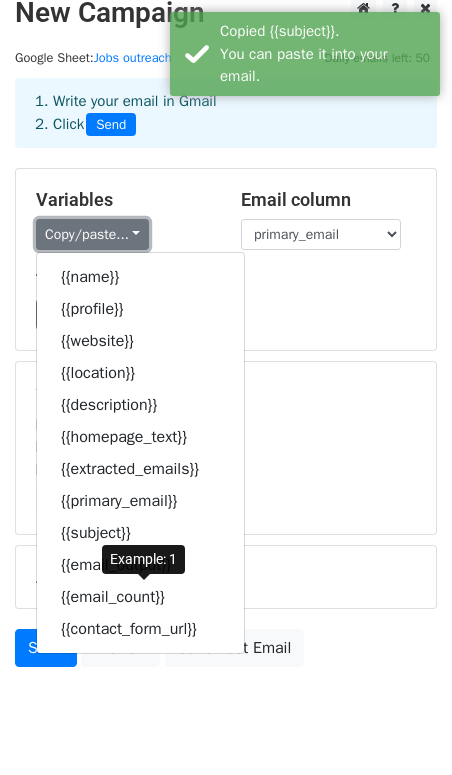 scroll, scrollTop: 0, scrollLeft: 0, axis: both 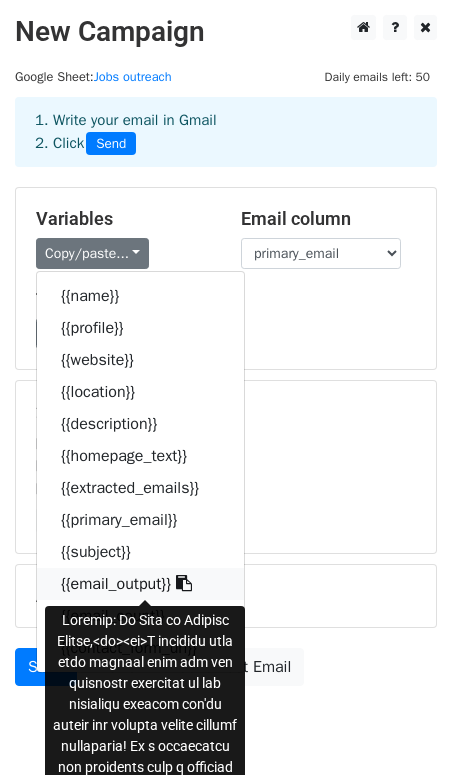 click at bounding box center (184, 583) 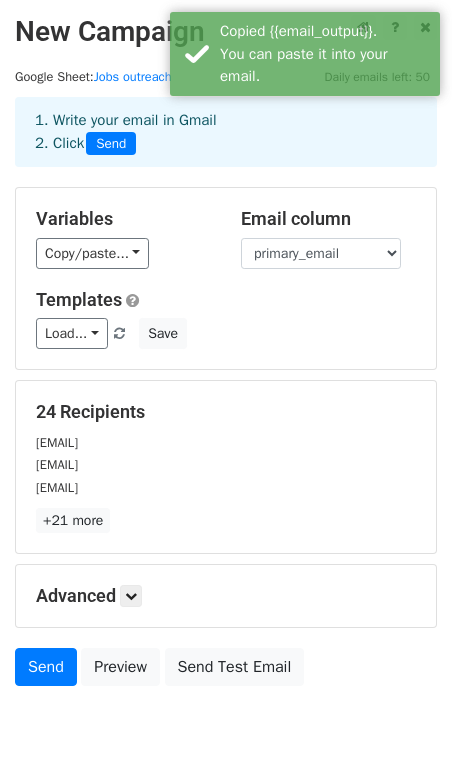 scroll, scrollTop: 81, scrollLeft: 0, axis: vertical 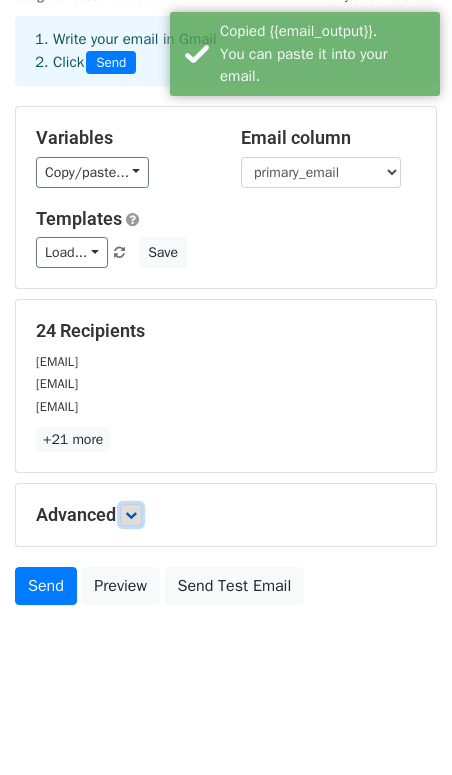 click at bounding box center (131, 515) 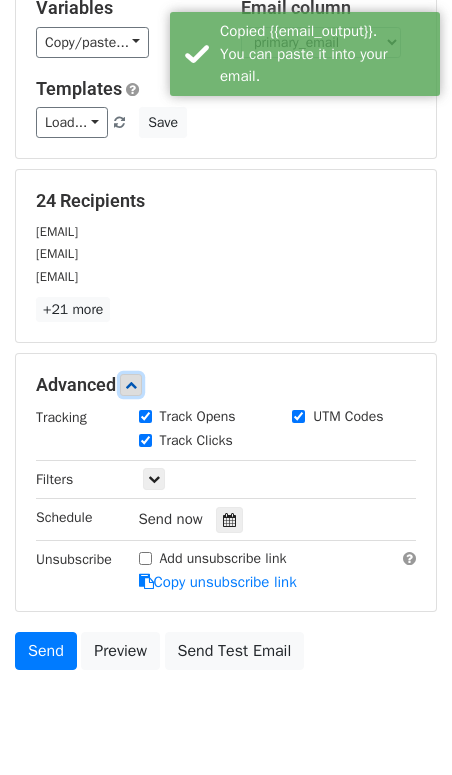 scroll, scrollTop: 277, scrollLeft: 0, axis: vertical 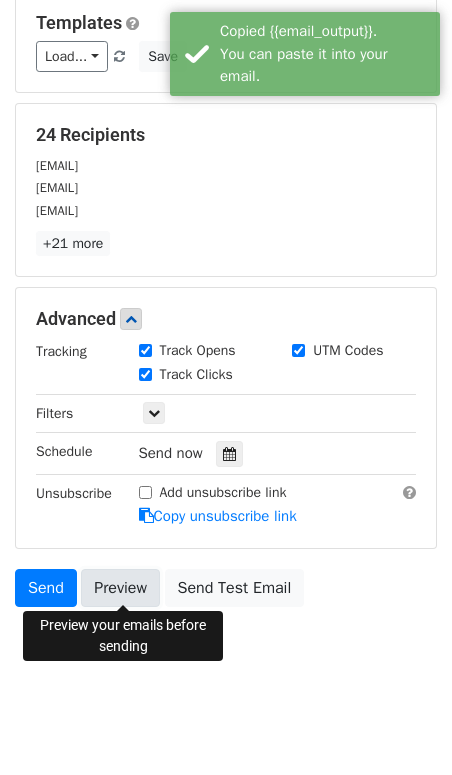 click on "Preview" at bounding box center (120, 588) 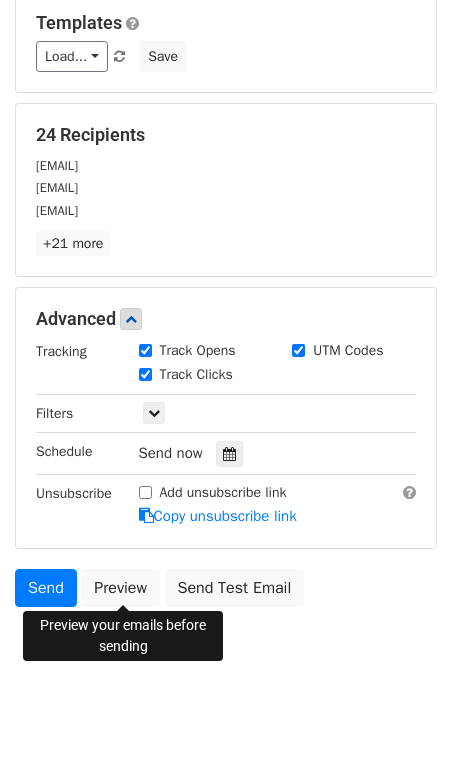 click on "Add unsubscribe link" at bounding box center (145, 492) 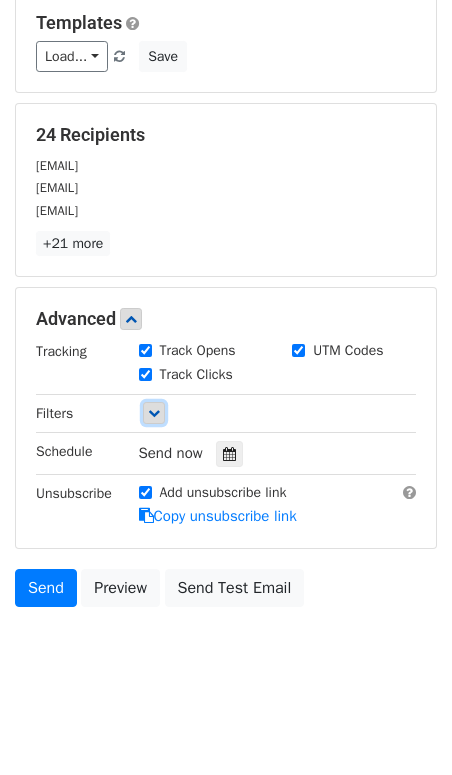 click at bounding box center [154, 413] 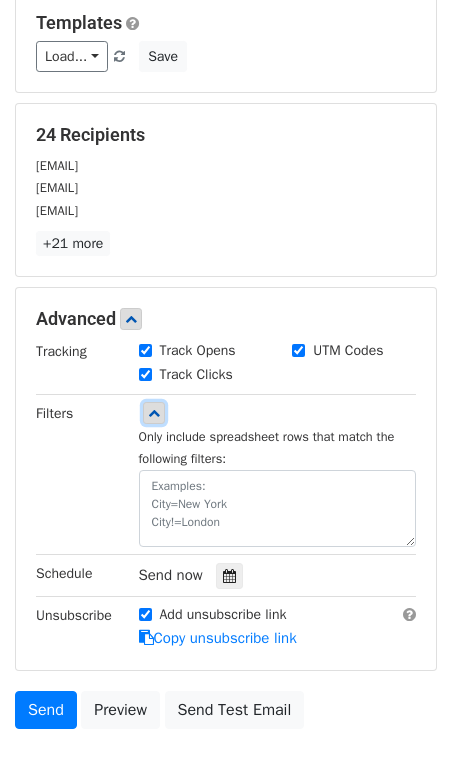 click at bounding box center [154, 413] 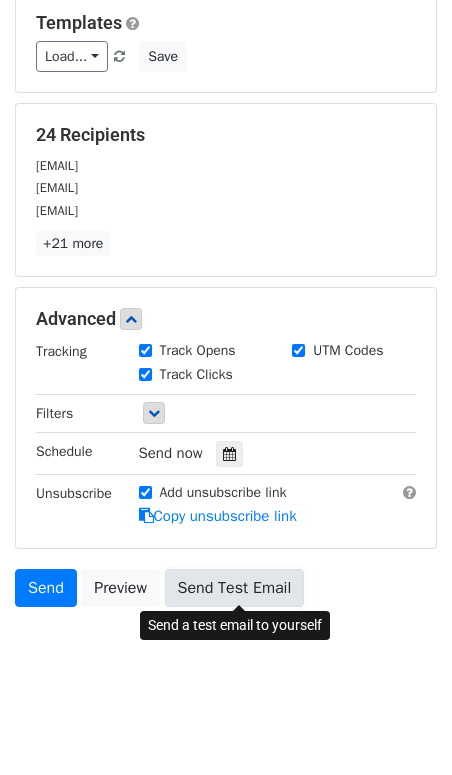 click on "Send Test Email" at bounding box center [235, 588] 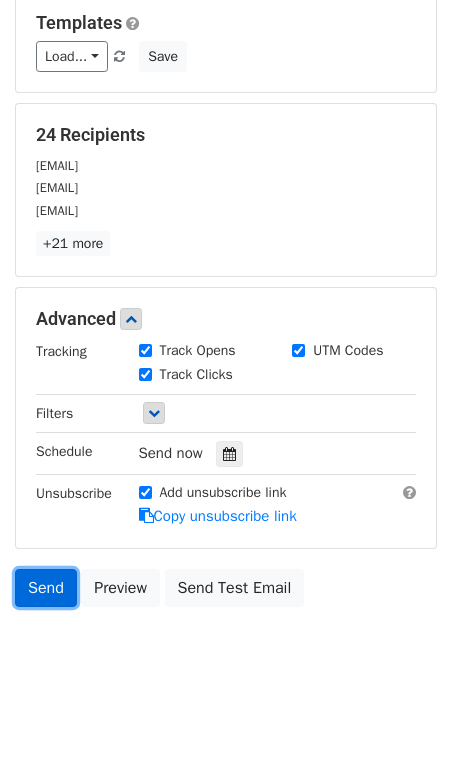 click on "Send" at bounding box center (46, 588) 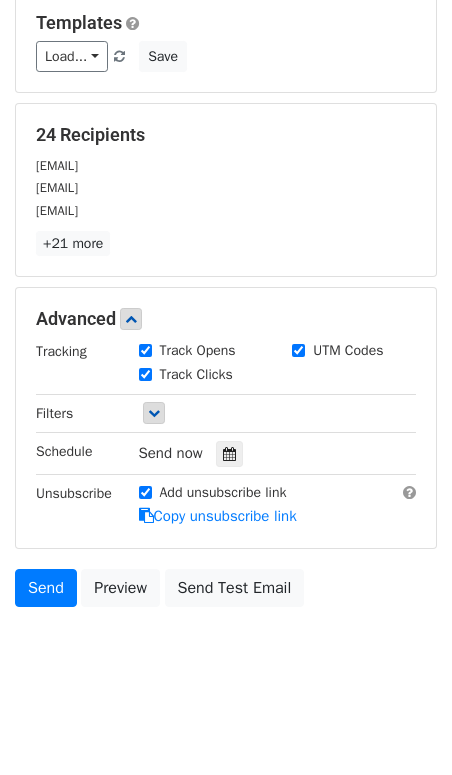 click on "UTM Codes" at bounding box center [298, 350] 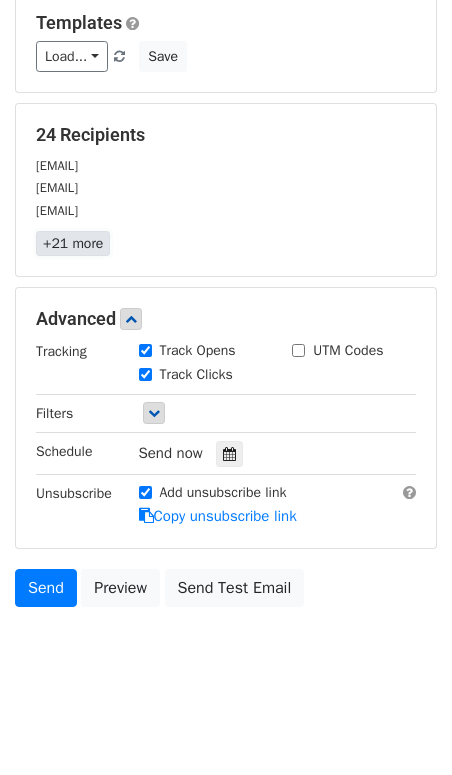 click on "+21 more" at bounding box center (73, 243) 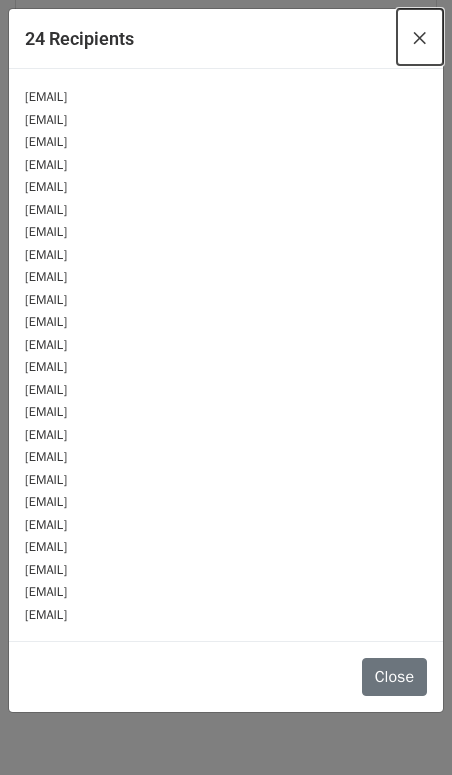 click on "×" at bounding box center [420, 37] 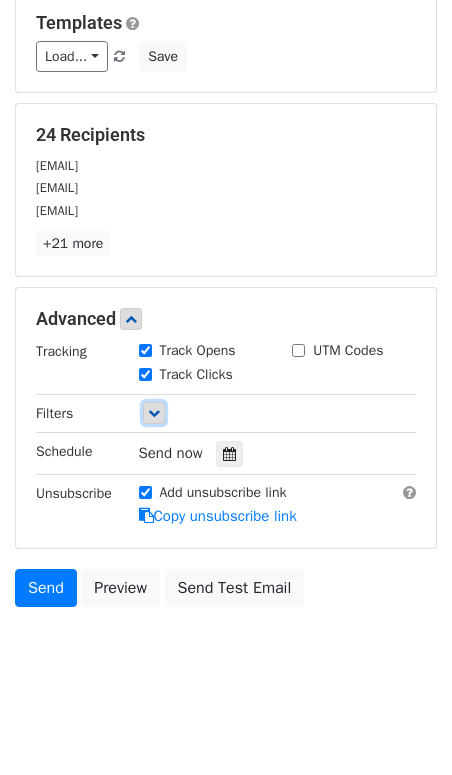 click at bounding box center (154, 413) 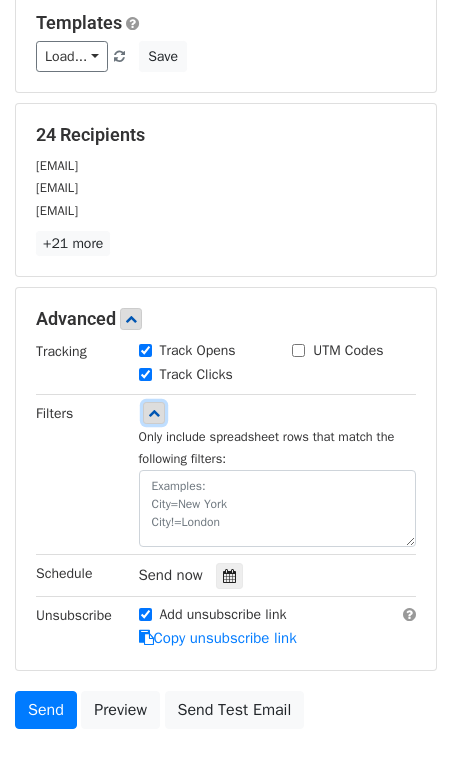 click at bounding box center [154, 413] 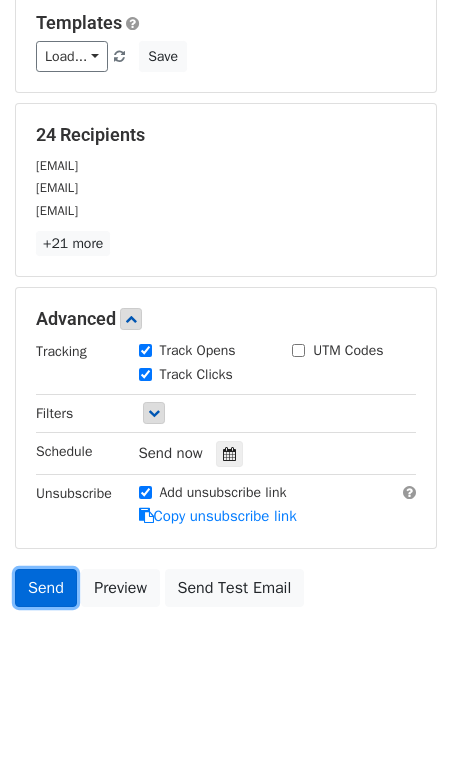 click on "Send" at bounding box center [46, 588] 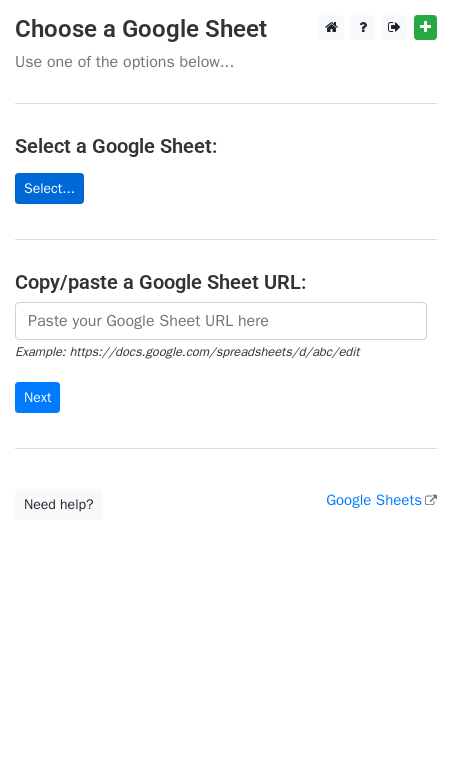 scroll, scrollTop: 0, scrollLeft: 0, axis: both 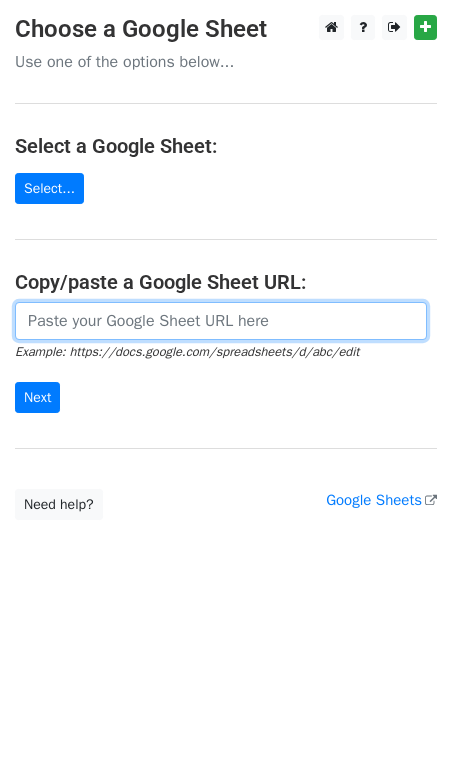 click at bounding box center (221, 321) 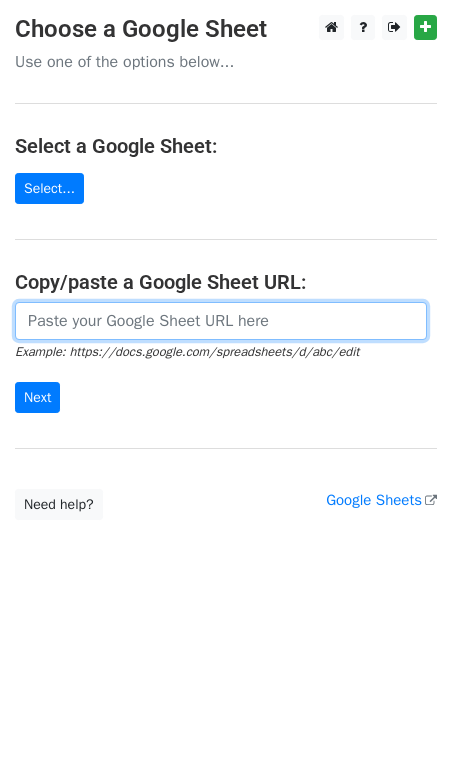 paste on "https://docs.google.com/spreadsheets/d/1bkvqXexnOsB6kH34U_JpX9Nn3JGeh9jl5kY8jhFlTSY/edit?pli=1&gid=2039565581#gid=2039565581" 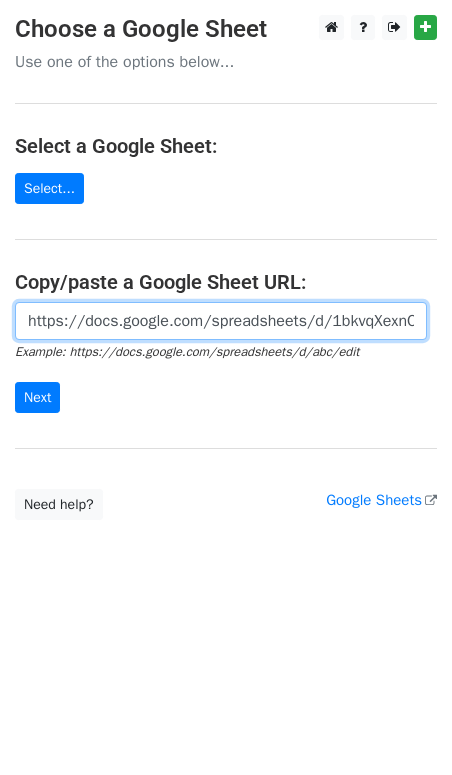 scroll, scrollTop: 0, scrollLeft: 650, axis: horizontal 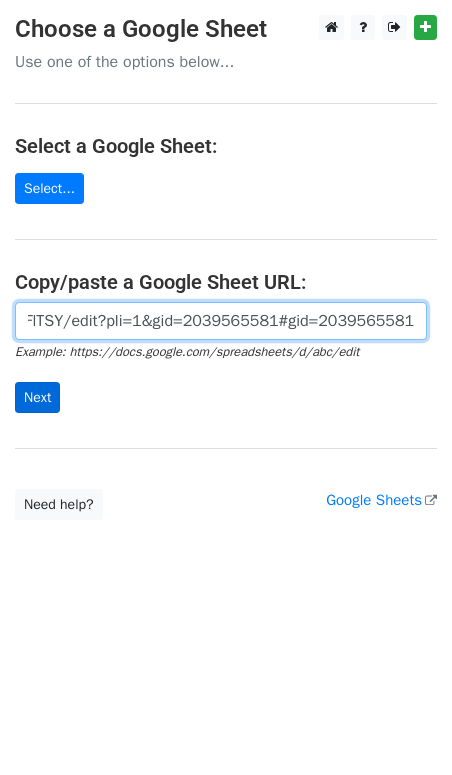 type on "https://docs.google.com/spreadsheets/d/1bkvqXexnOsB6kH34U_JpX9Nn3JGeh9jl5kY8jhFlTSY/edit?pli=1&gid=2039565581#gid=2039565581" 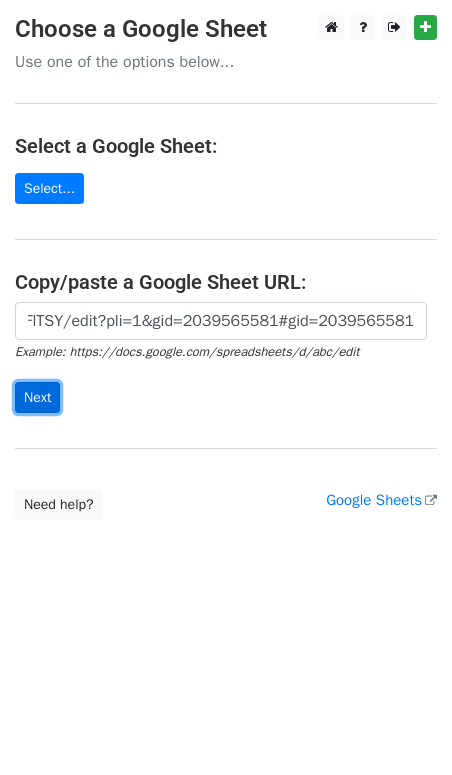 click on "Next" at bounding box center [37, 397] 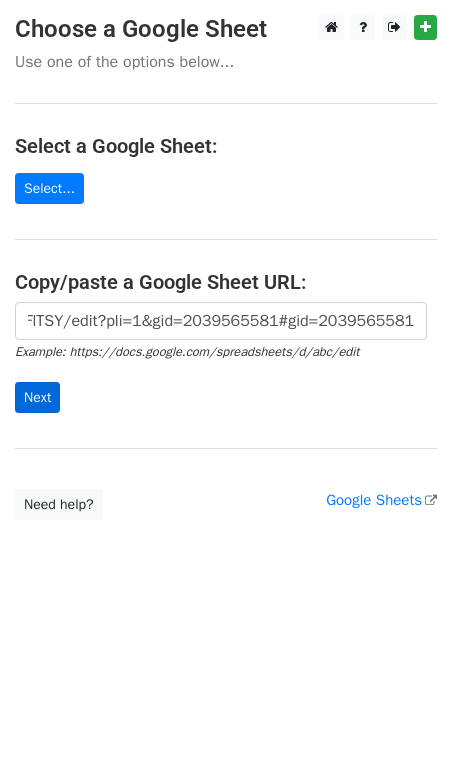 scroll, scrollTop: 0, scrollLeft: 0, axis: both 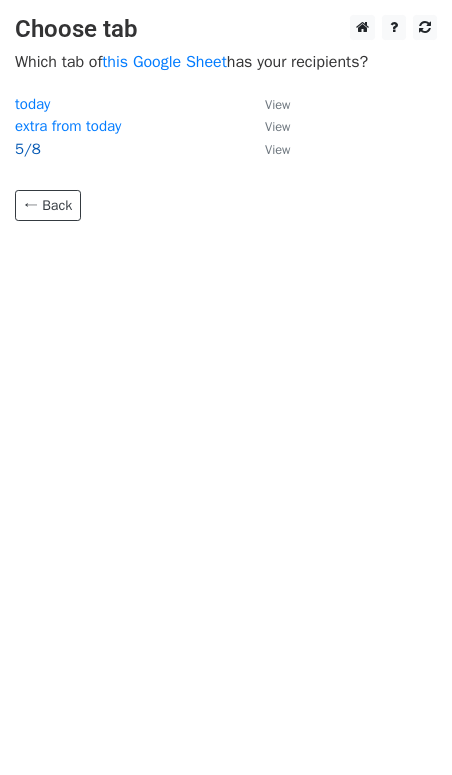 click on "5/8" at bounding box center (28, 149) 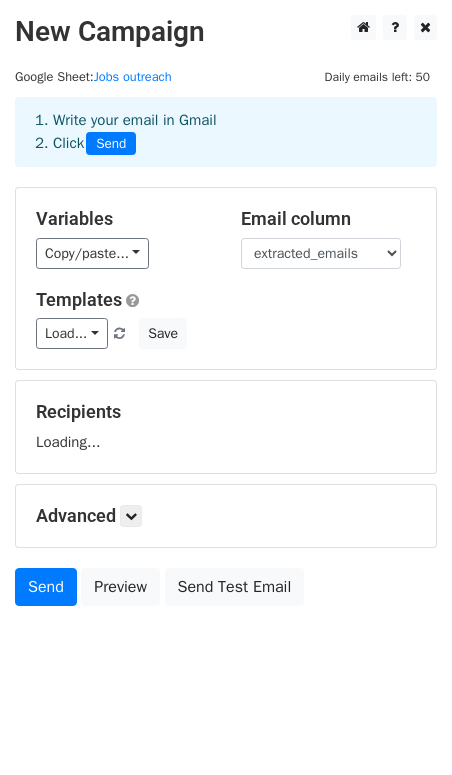 scroll, scrollTop: 0, scrollLeft: 0, axis: both 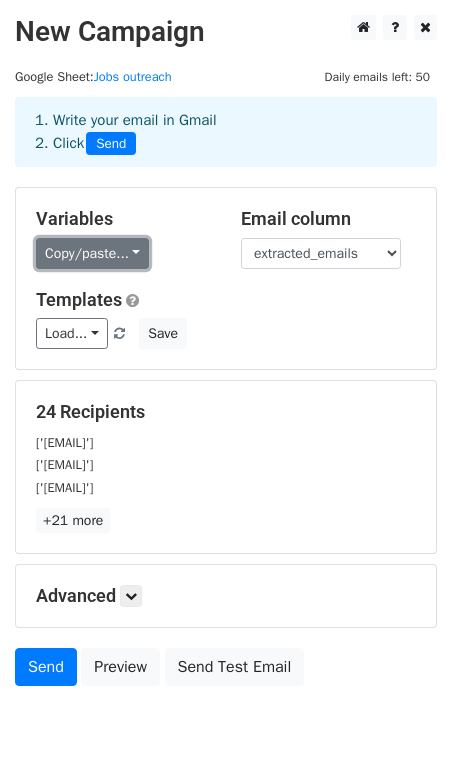 click on "Copy/paste..." at bounding box center (92, 253) 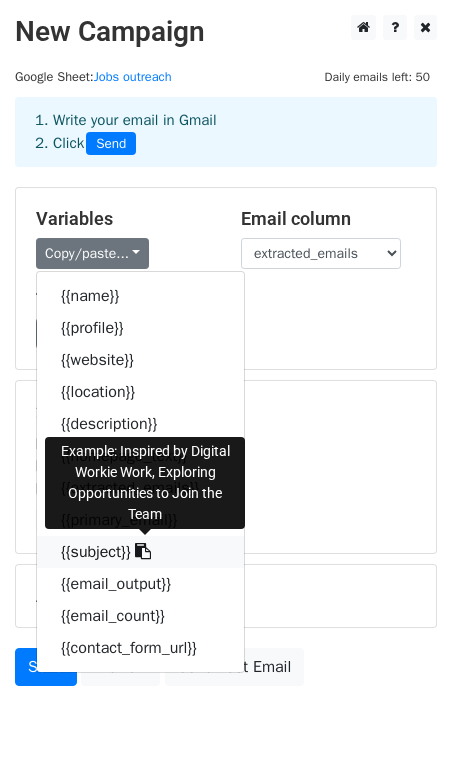 click at bounding box center (143, 551) 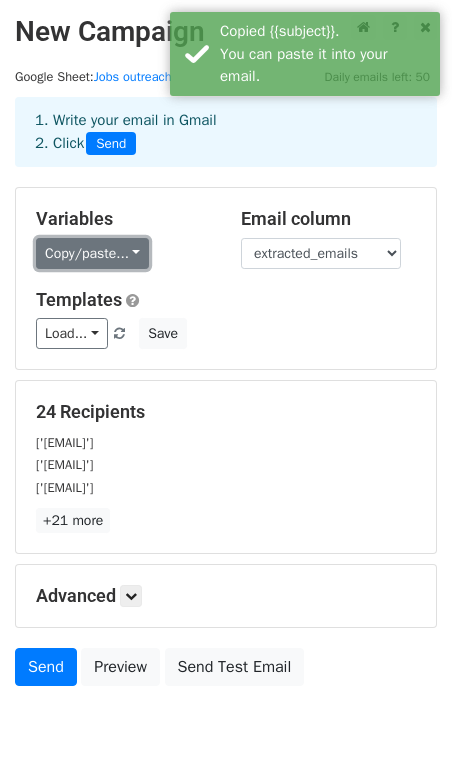 click on "Copy/paste..." at bounding box center [92, 253] 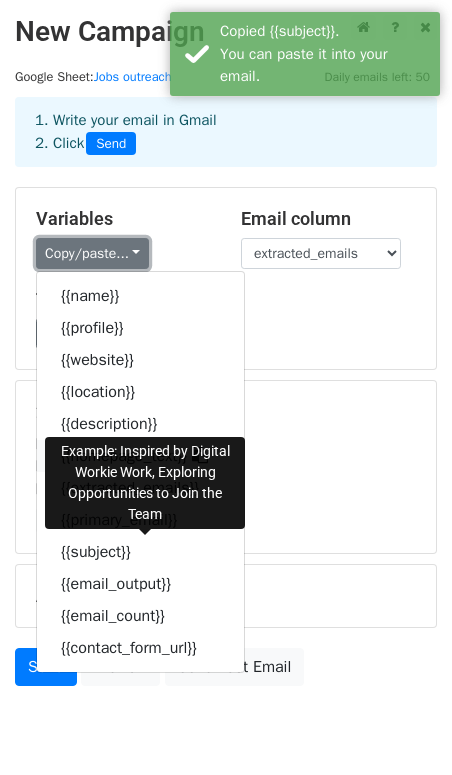 scroll, scrollTop: 81, scrollLeft: 0, axis: vertical 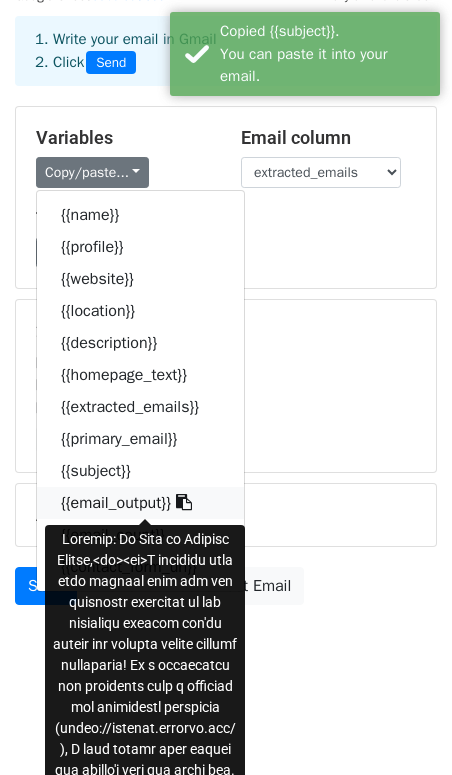 click at bounding box center [184, 502] 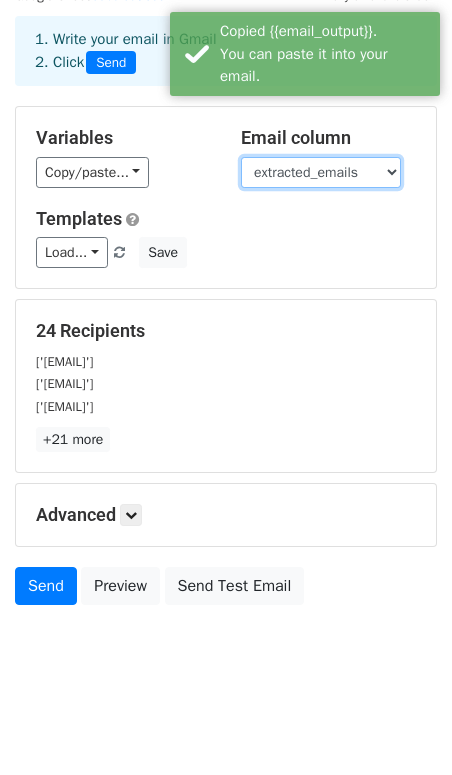 click on "name
profile
website
location
description
homepage_text
extracted_emails
primary_email
subject
email_output
email_count
contact_form_url" at bounding box center (321, 172) 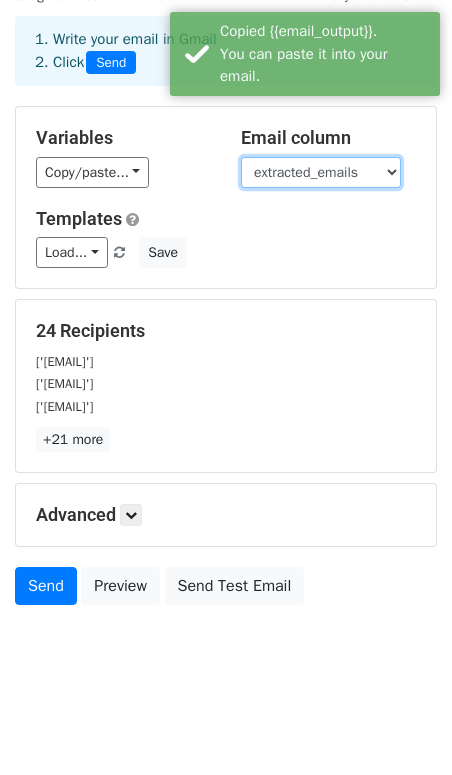 select on "primary_email" 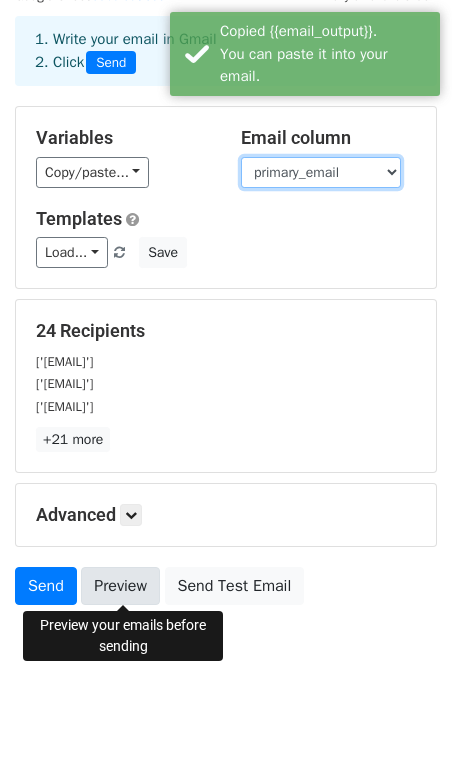 scroll, scrollTop: 1, scrollLeft: 0, axis: vertical 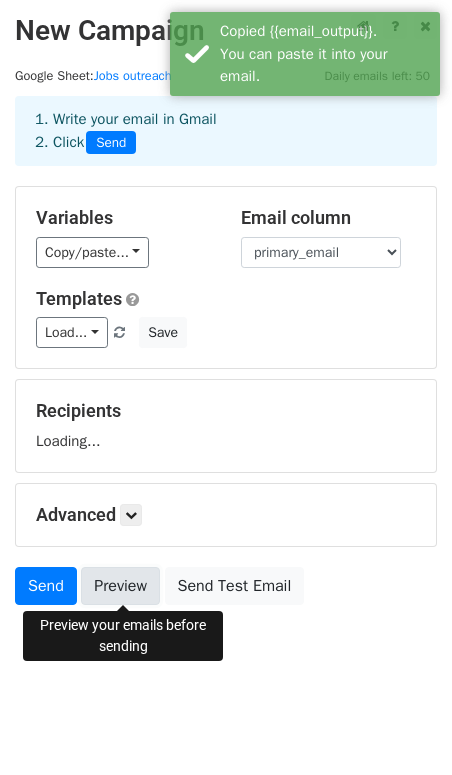 click on "Preview" at bounding box center [120, 586] 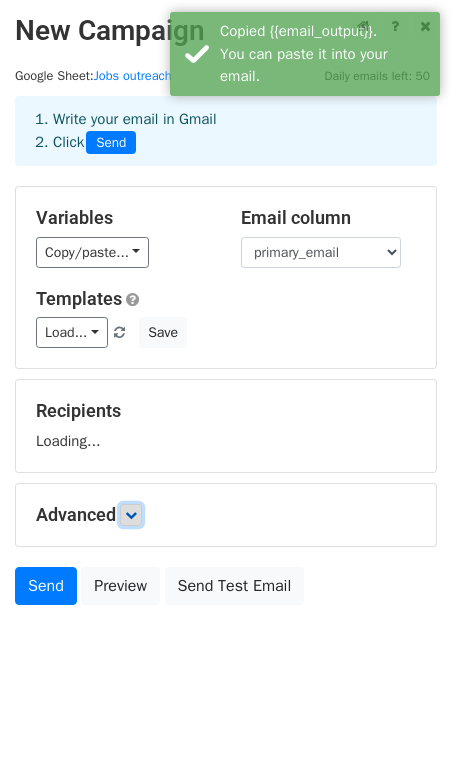 click at bounding box center [131, 515] 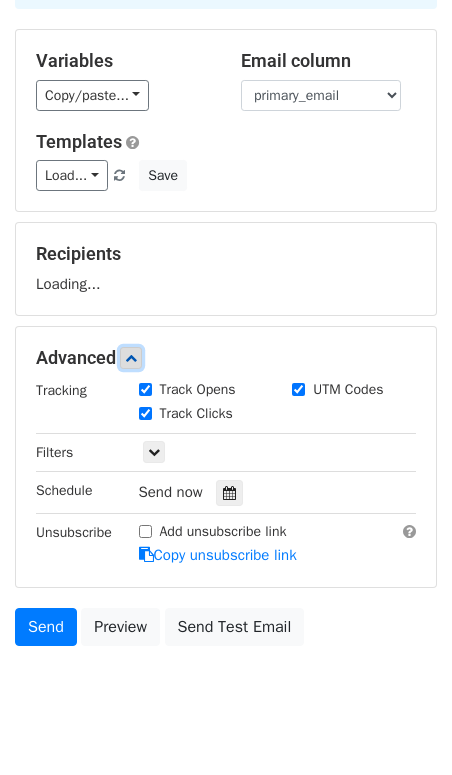 scroll, scrollTop: 197, scrollLeft: 0, axis: vertical 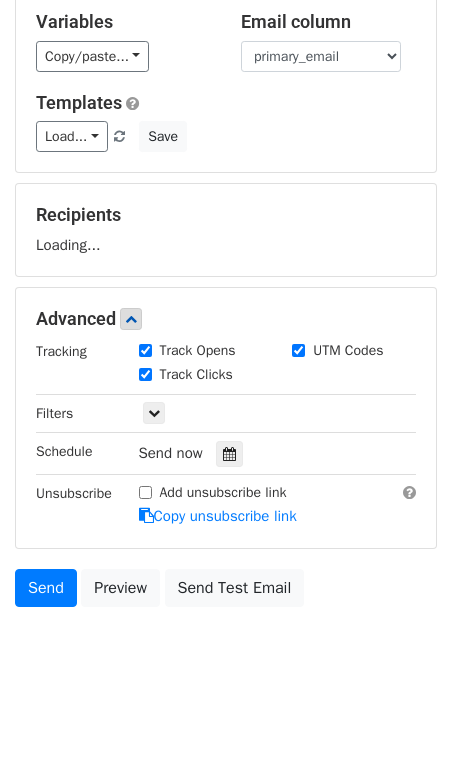 click on "Add unsubscribe link" at bounding box center [145, 492] 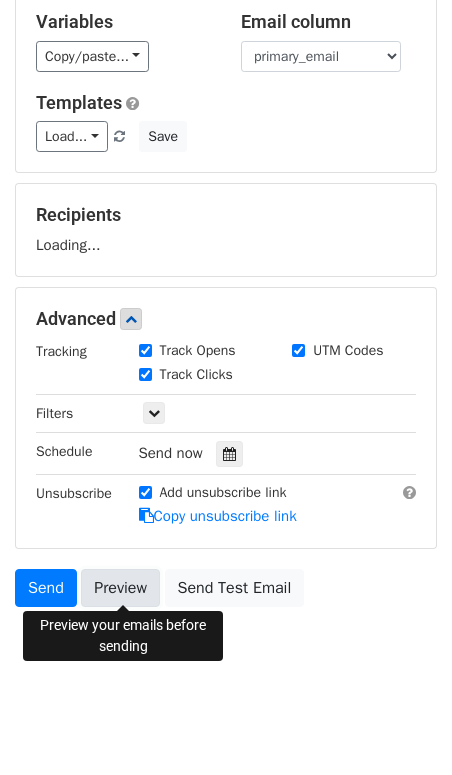 click on "Preview" at bounding box center [120, 588] 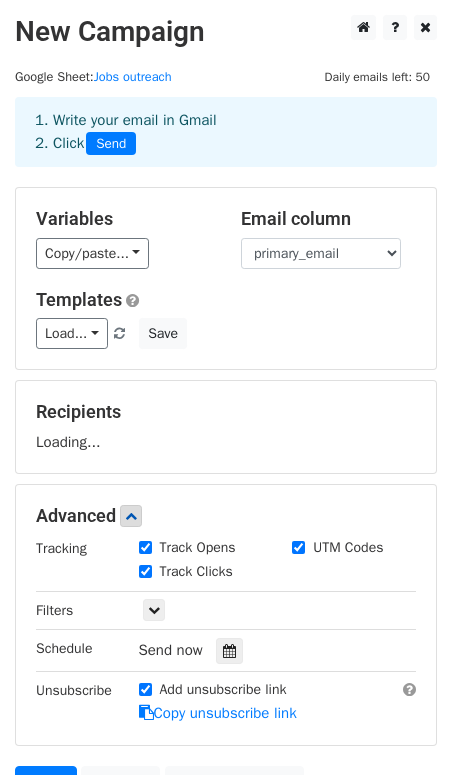 scroll, scrollTop: 7, scrollLeft: 0, axis: vertical 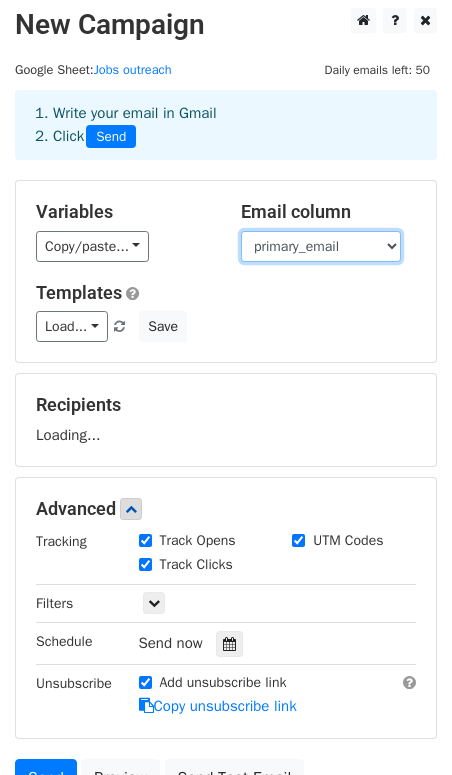 click on "name
profile
website
location
description
homepage_text
extracted_emails
primary_email
subject
email_output
email_count
contact_form_url" at bounding box center (321, 246) 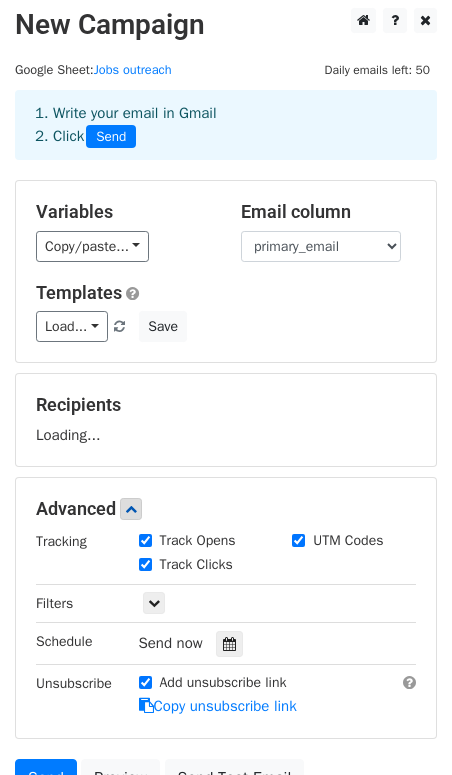 click on "Recipients Loading..." at bounding box center [226, 420] 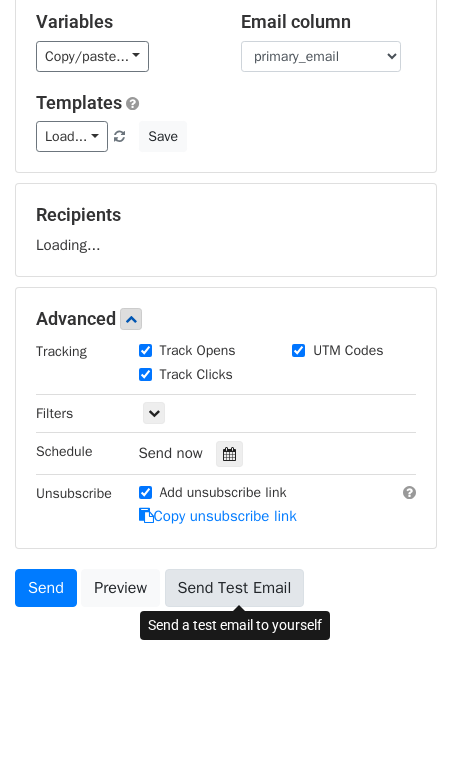 scroll, scrollTop: 188, scrollLeft: 0, axis: vertical 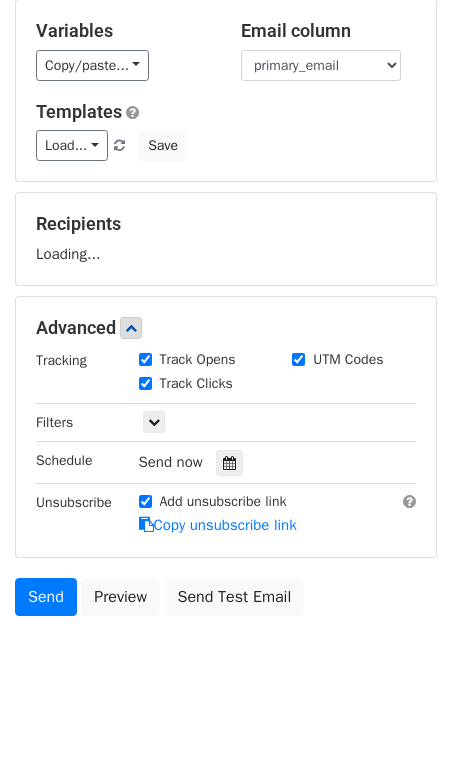 click on "UTM Codes" at bounding box center [298, 359] 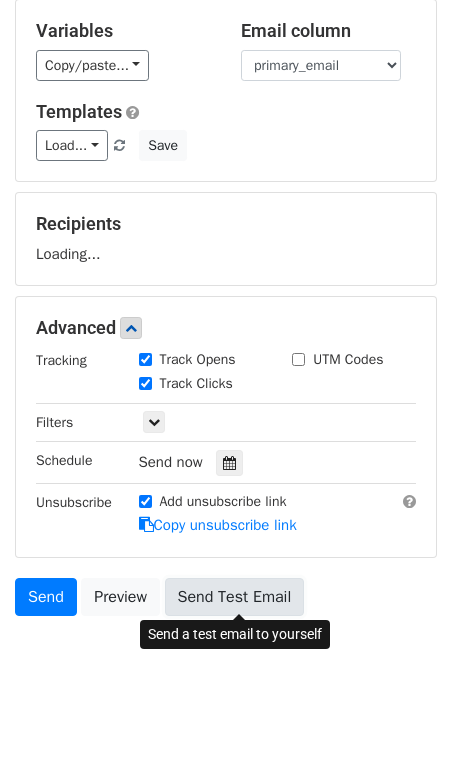 click on "Send Test Email" at bounding box center (235, 597) 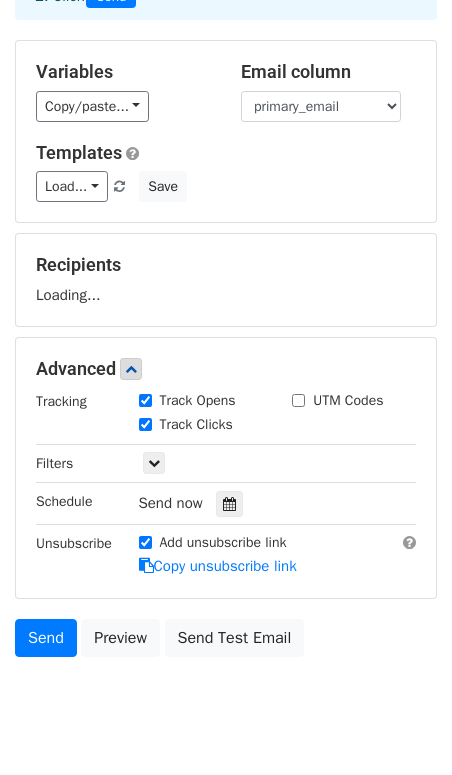 scroll, scrollTop: 0, scrollLeft: 0, axis: both 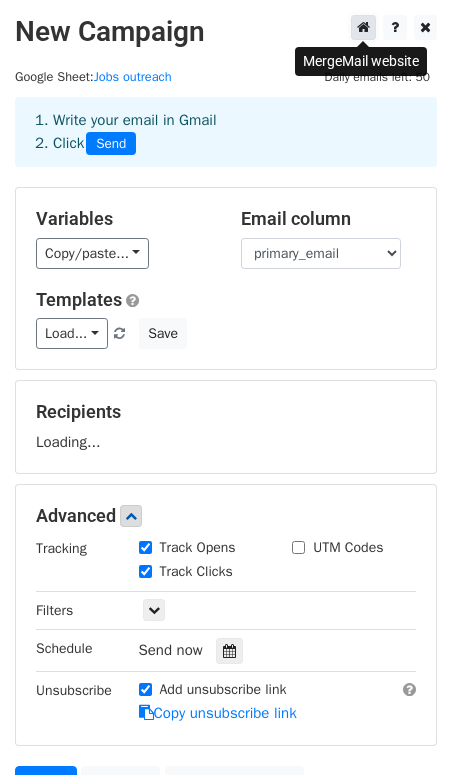 click at bounding box center (363, 27) 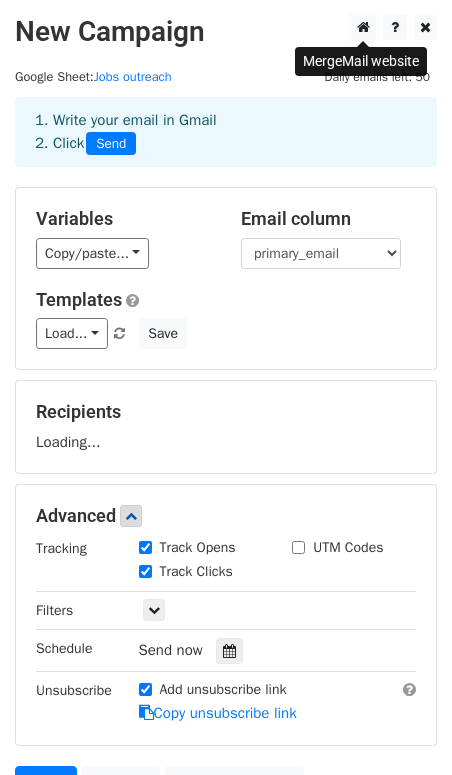 scroll, scrollTop: 197, scrollLeft: 0, axis: vertical 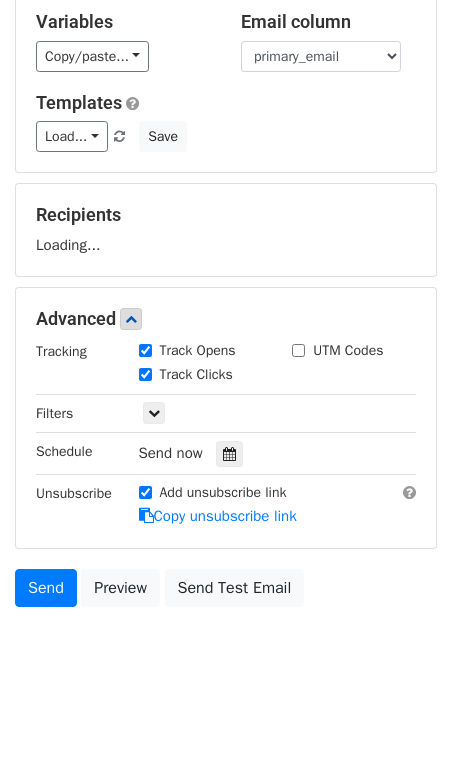 click on "Only include spreadsheet rows that match the following filters:" at bounding box center [278, 413] 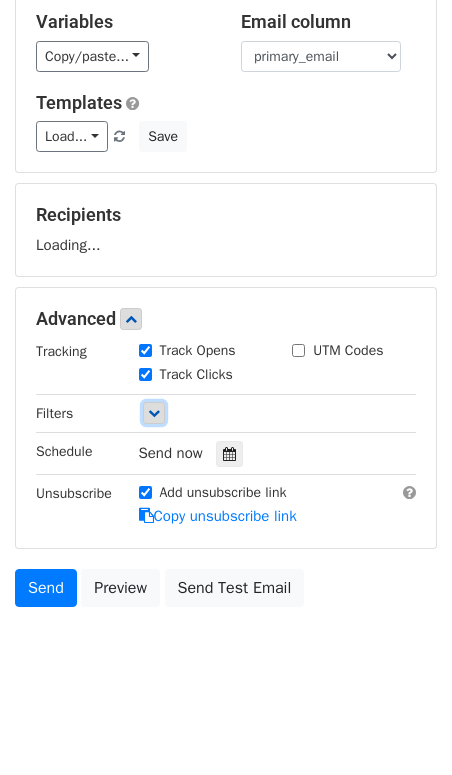 click at bounding box center [154, 413] 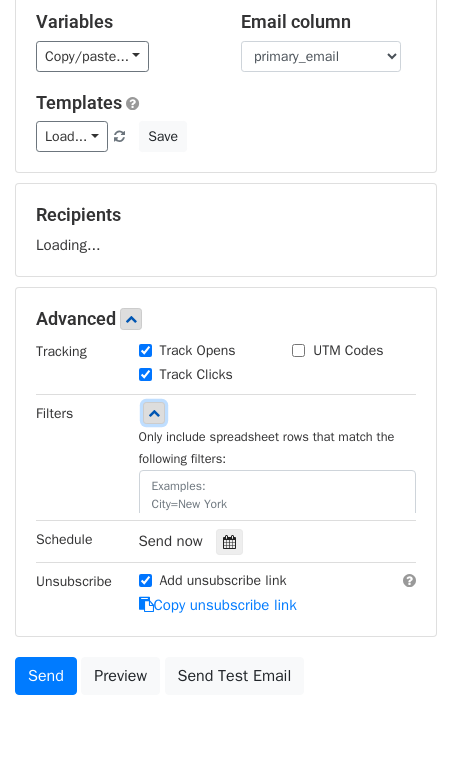 click at bounding box center [154, 413] 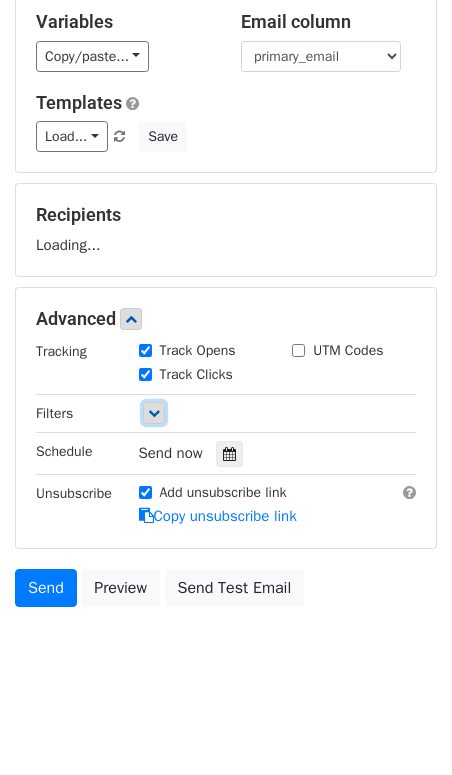 scroll, scrollTop: 0, scrollLeft: 0, axis: both 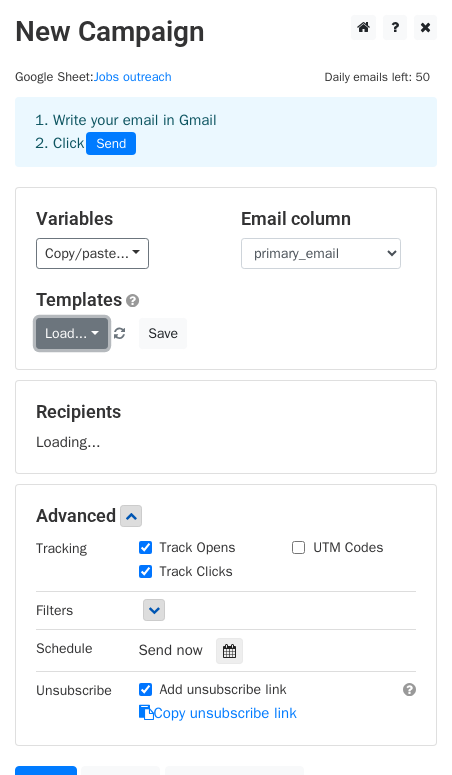 click on "Load..." at bounding box center [72, 333] 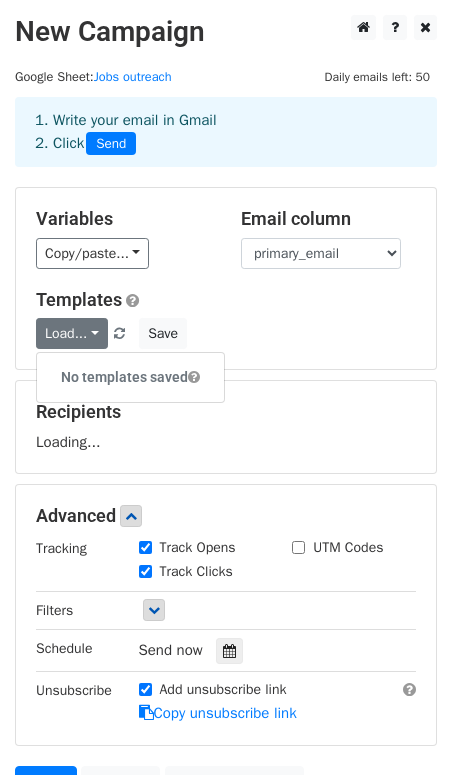 click on "Variables
Copy/paste...
{{name}}
{{profile}}
{{website}}
{{location}}
{{description}}
{{homepage_text}}
{{extracted_emails}}
{{primary_email}}
{{subject}}
{{email_output}}
{{email_count}}
{{contact_form_url}}
Email column
name
profile
website
location
description
homepage_text
extracted_emails
primary_email
subject
email_output
email_count
contact_form_url
Templates
Load...
No templates saved
Save" at bounding box center (226, 278) 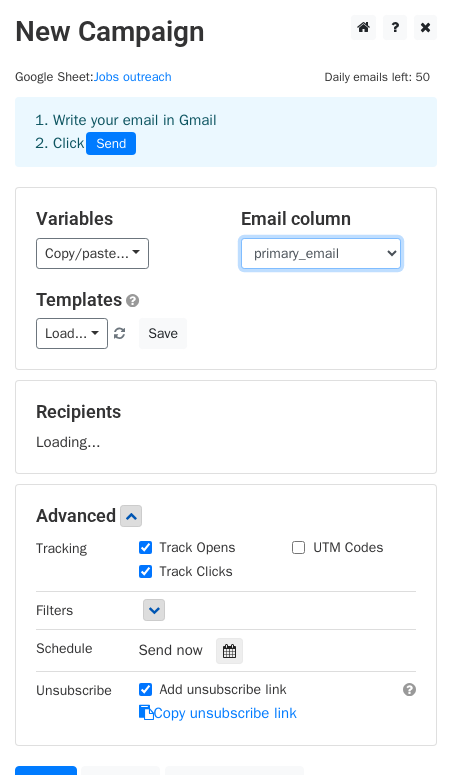 click on "name
profile
website
location
description
homepage_text
extracted_emails
primary_email
subject
email_output
email_count
contact_form_url" at bounding box center (321, 253) 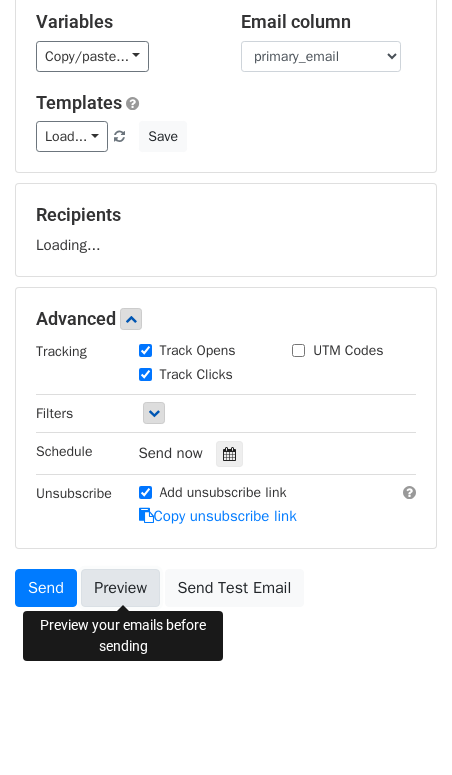 click on "Preview" at bounding box center [120, 588] 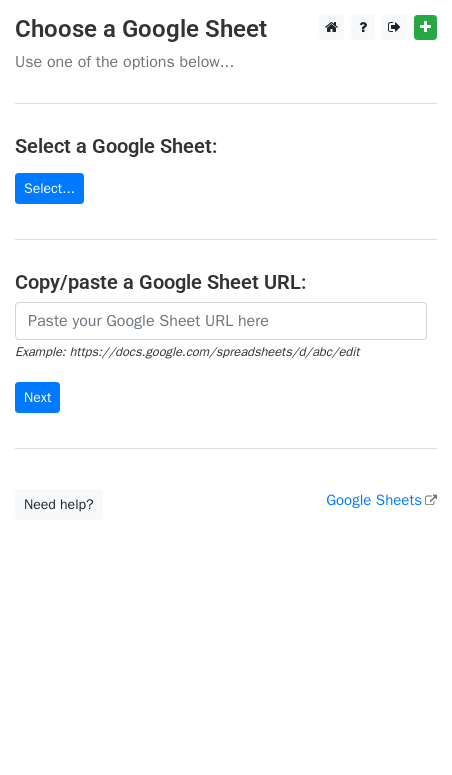 scroll, scrollTop: 0, scrollLeft: 0, axis: both 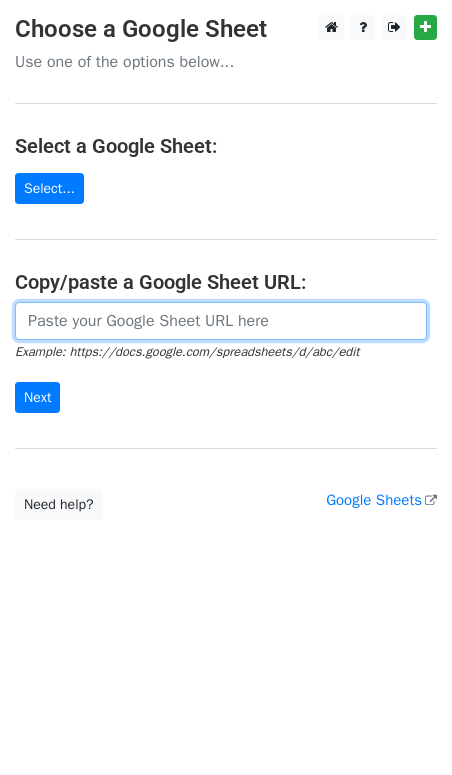 click at bounding box center [221, 321] 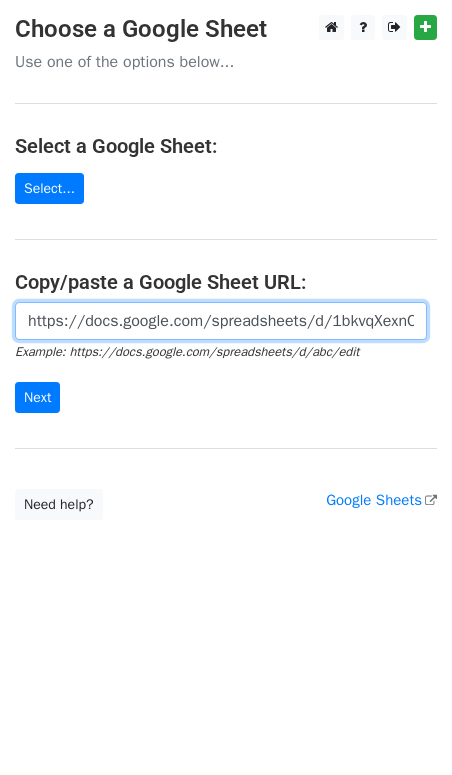 scroll, scrollTop: 0, scrollLeft: 650, axis: horizontal 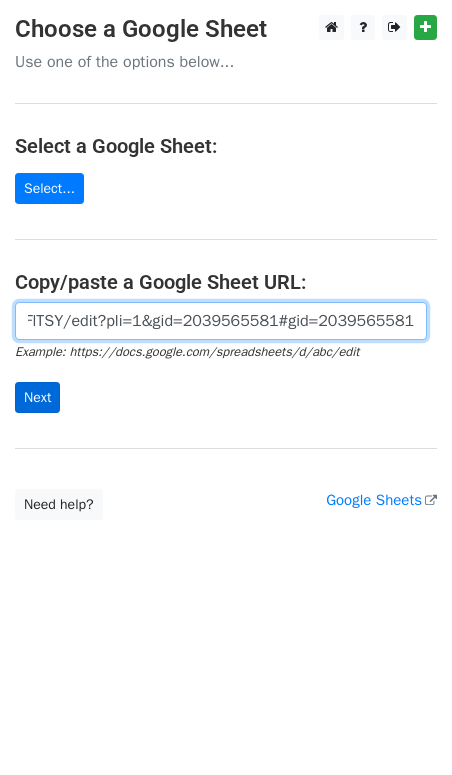 type on "https://docs.google.com/spreadsheets/d/1bkvqXexnOsB6kH34U_JpX9Nn3JGeh9jl5kY8jhFlTSY/edit?pli=1&gid=2039565581#gid=2039565581" 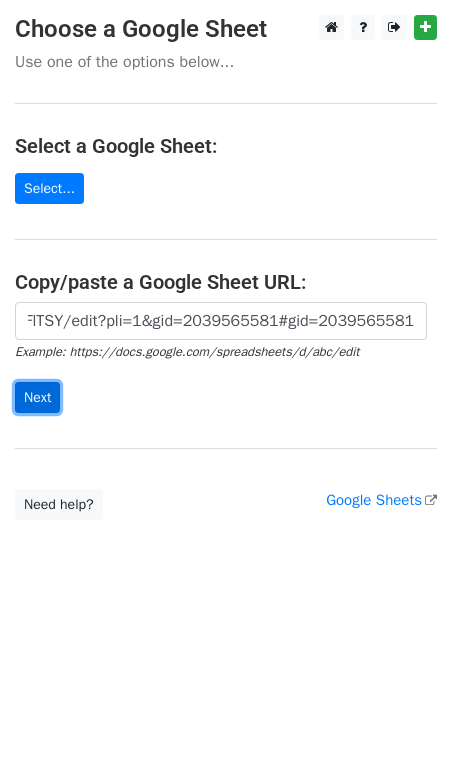 click on "Next" at bounding box center [37, 397] 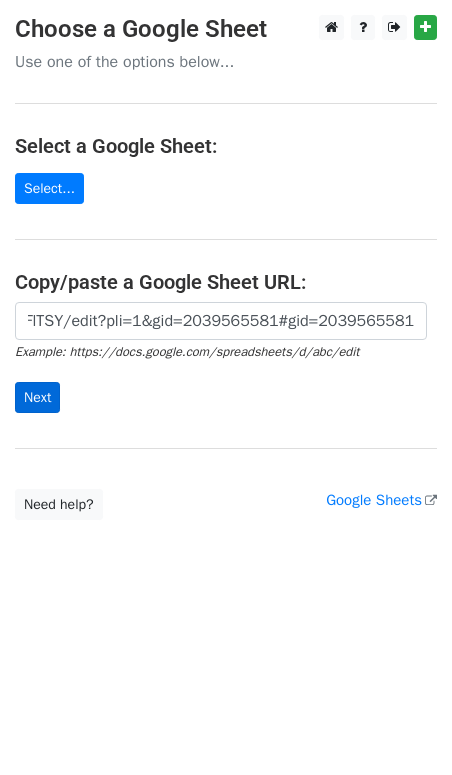 scroll, scrollTop: 0, scrollLeft: 0, axis: both 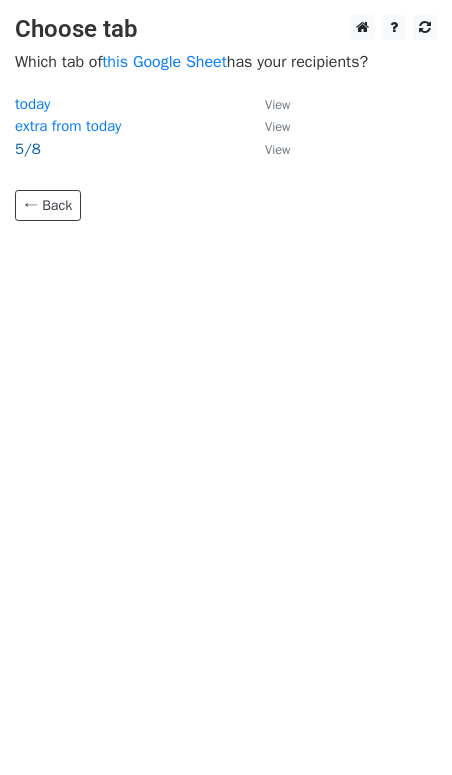 click on "5/8" at bounding box center [28, 149] 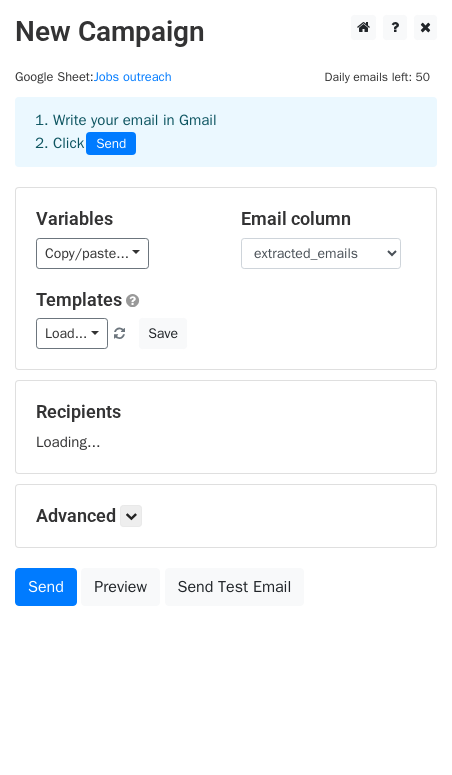 scroll, scrollTop: 0, scrollLeft: 0, axis: both 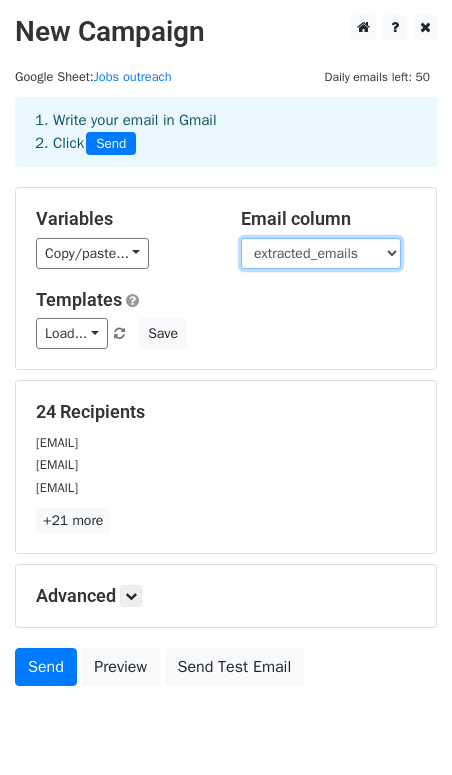 click on "name
profile
website
location
description
homepage_text
extracted_emails
primary_email
subject
email_output
email_count
contact_form_url" at bounding box center (321, 253) 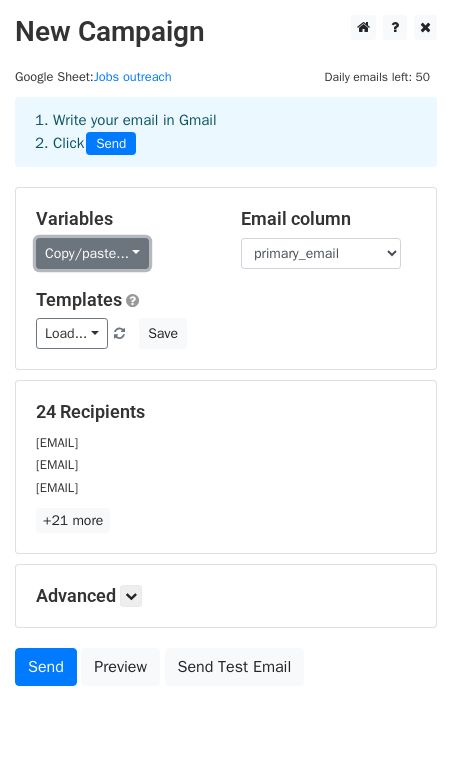 click on "Copy/paste..." at bounding box center [92, 253] 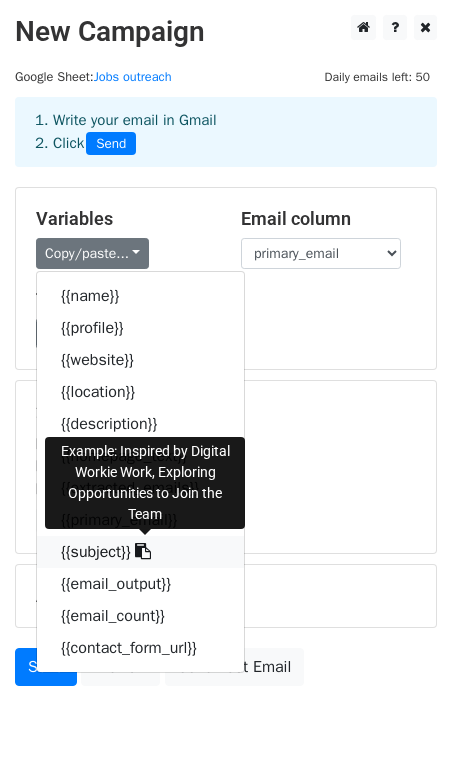 click at bounding box center (143, 551) 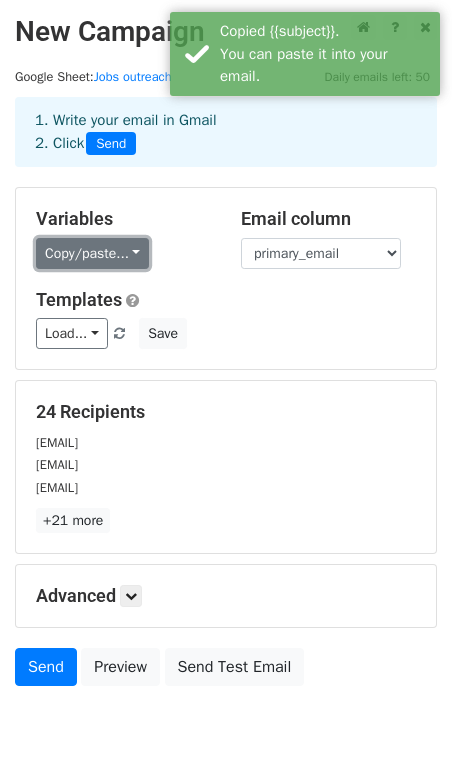 click on "Copy/paste..." at bounding box center [92, 253] 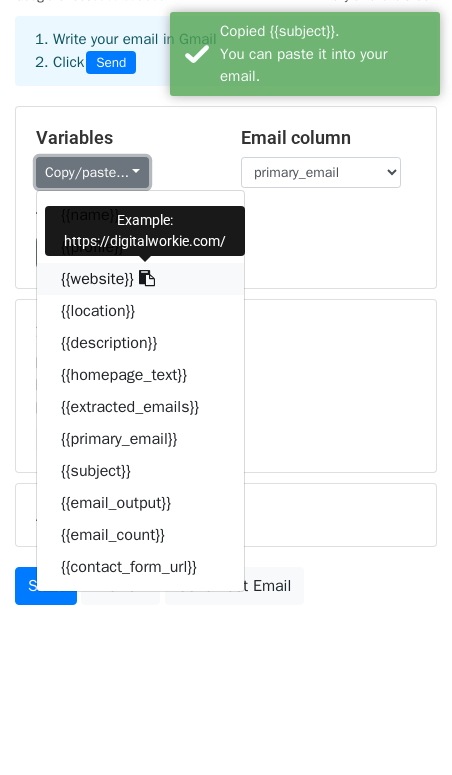 scroll, scrollTop: 81, scrollLeft: 0, axis: vertical 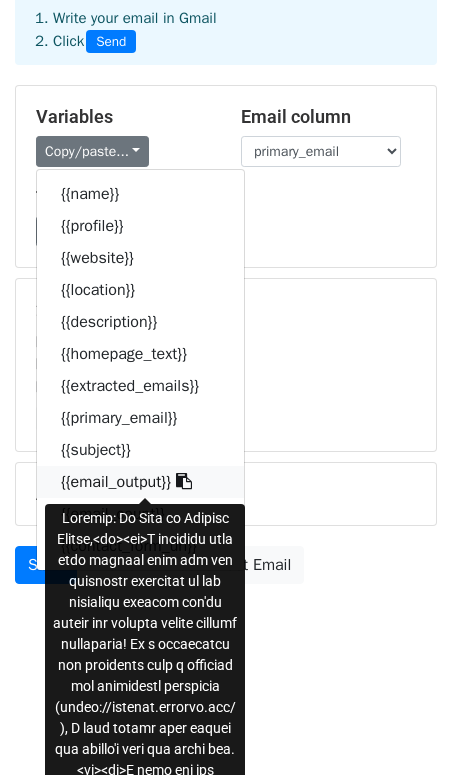 click at bounding box center (184, 481) 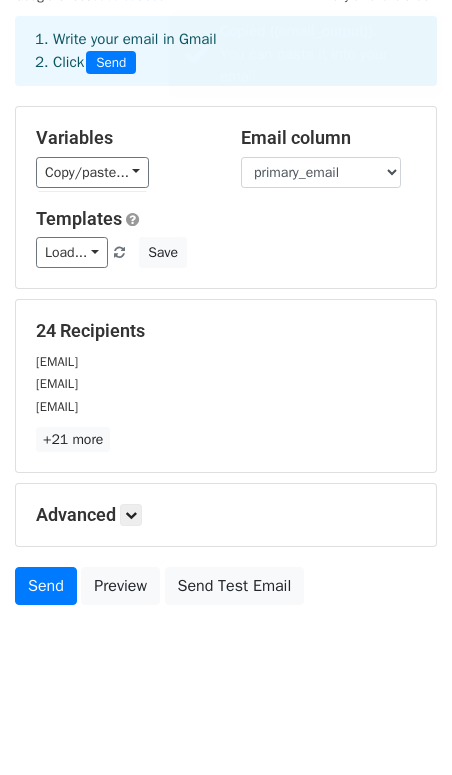 scroll, scrollTop: 81, scrollLeft: 0, axis: vertical 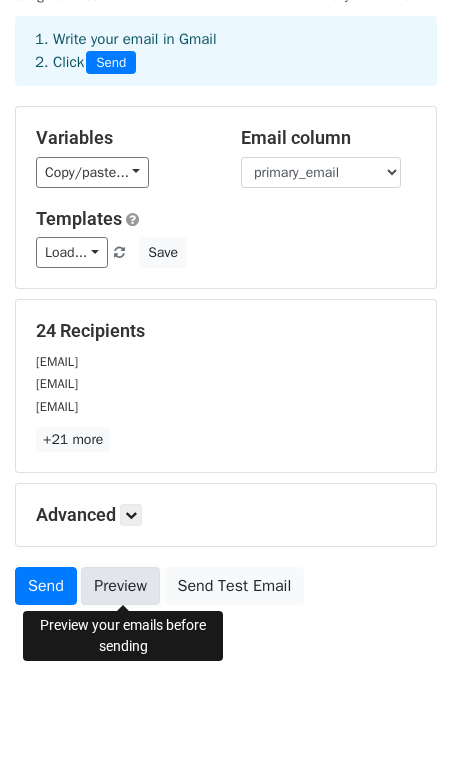 click on "Preview" at bounding box center (120, 586) 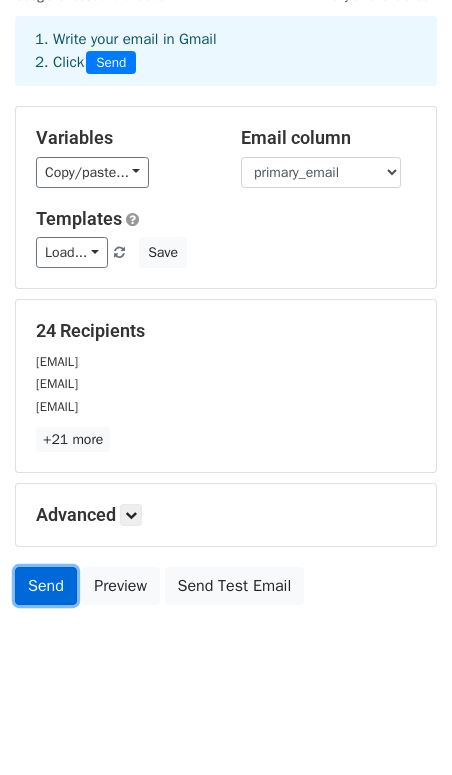 click on "Send" at bounding box center (46, 586) 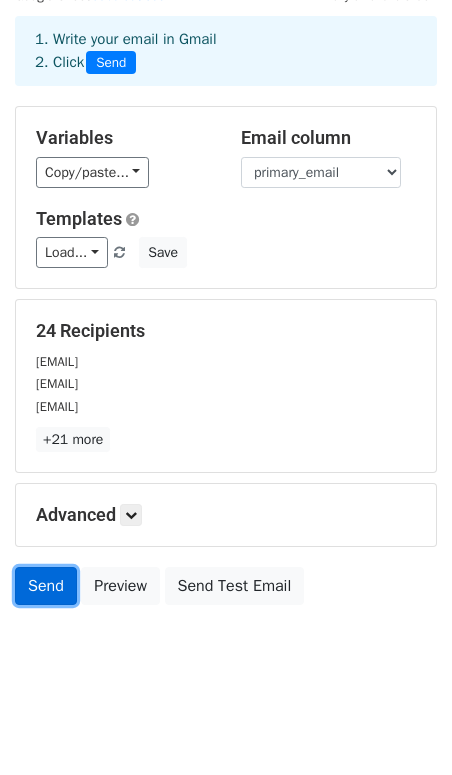 click on "Send" at bounding box center [46, 586] 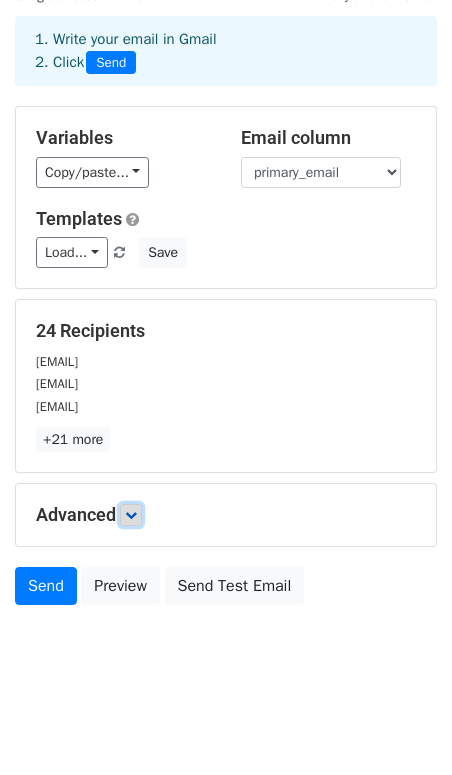 click at bounding box center [131, 515] 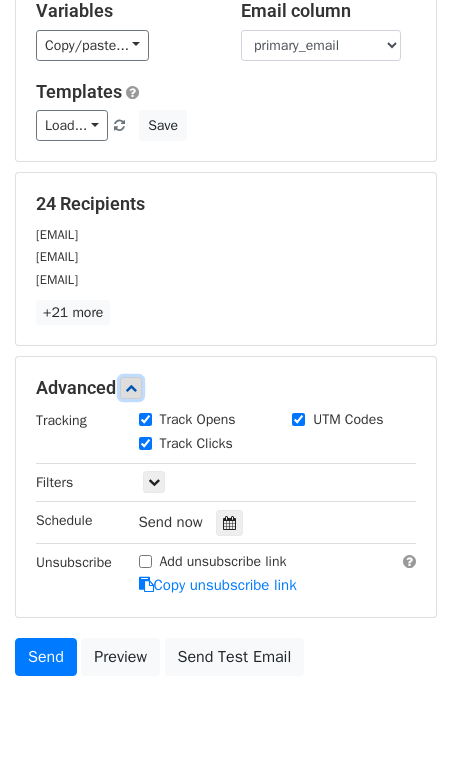scroll, scrollTop: 277, scrollLeft: 0, axis: vertical 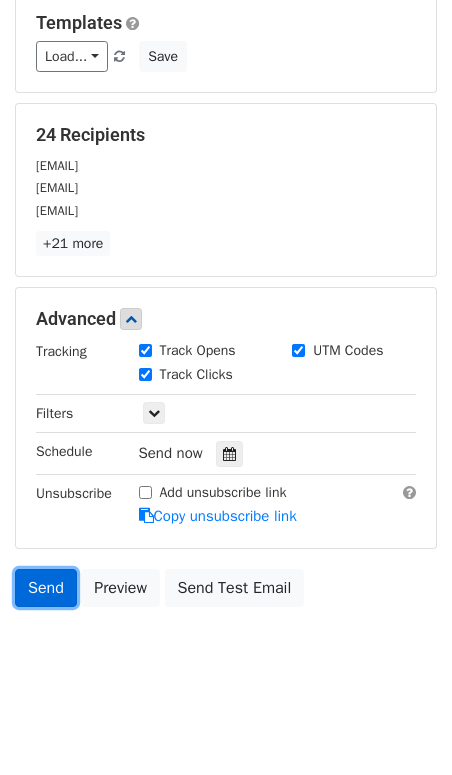 click on "Send" at bounding box center (46, 588) 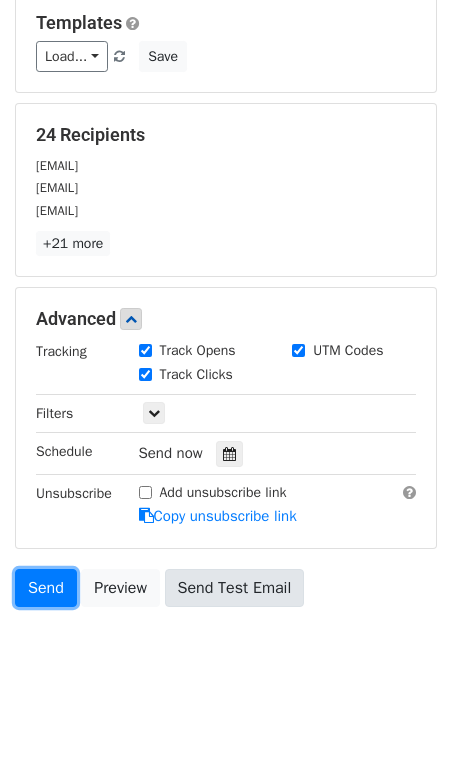 scroll, scrollTop: 0, scrollLeft: 0, axis: both 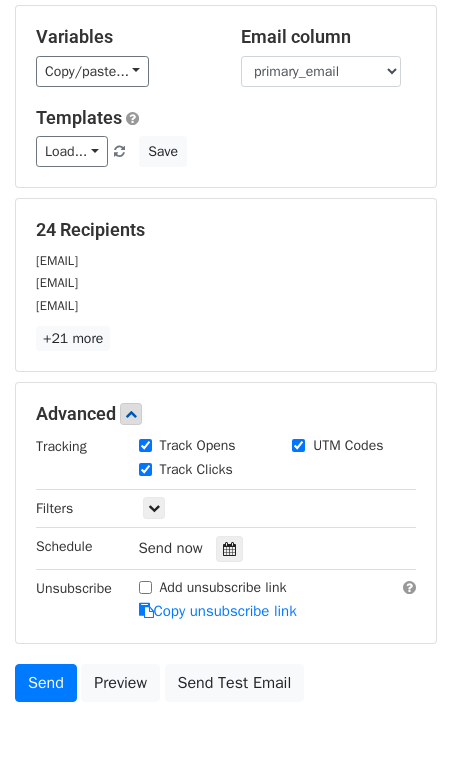 click on "Add unsubscribe link" at bounding box center [213, 587] 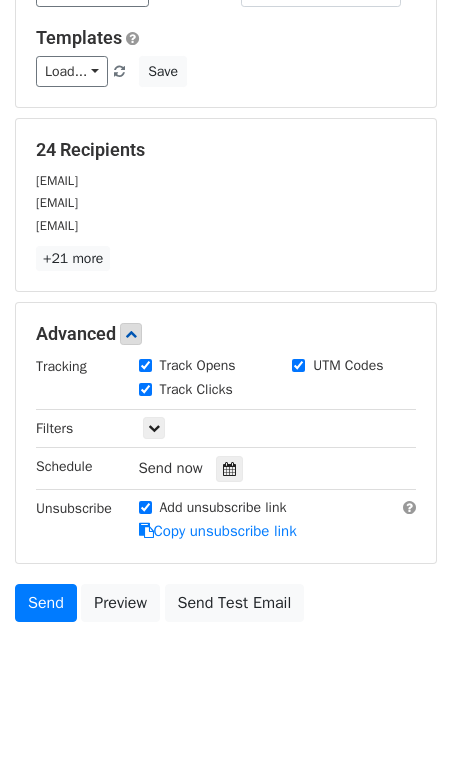 scroll, scrollTop: 277, scrollLeft: 0, axis: vertical 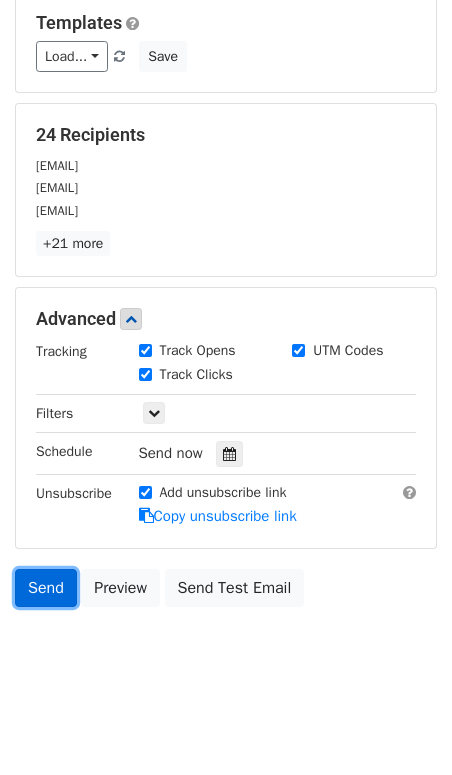 click on "Send" at bounding box center [46, 588] 